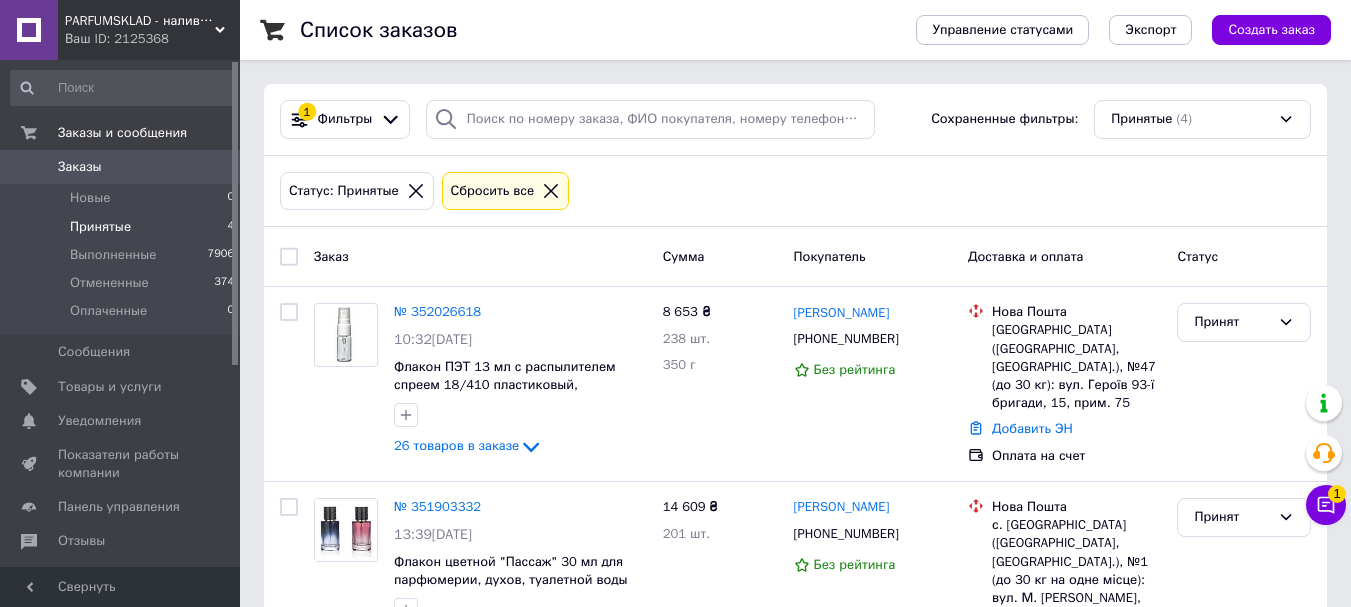 scroll, scrollTop: 0, scrollLeft: 0, axis: both 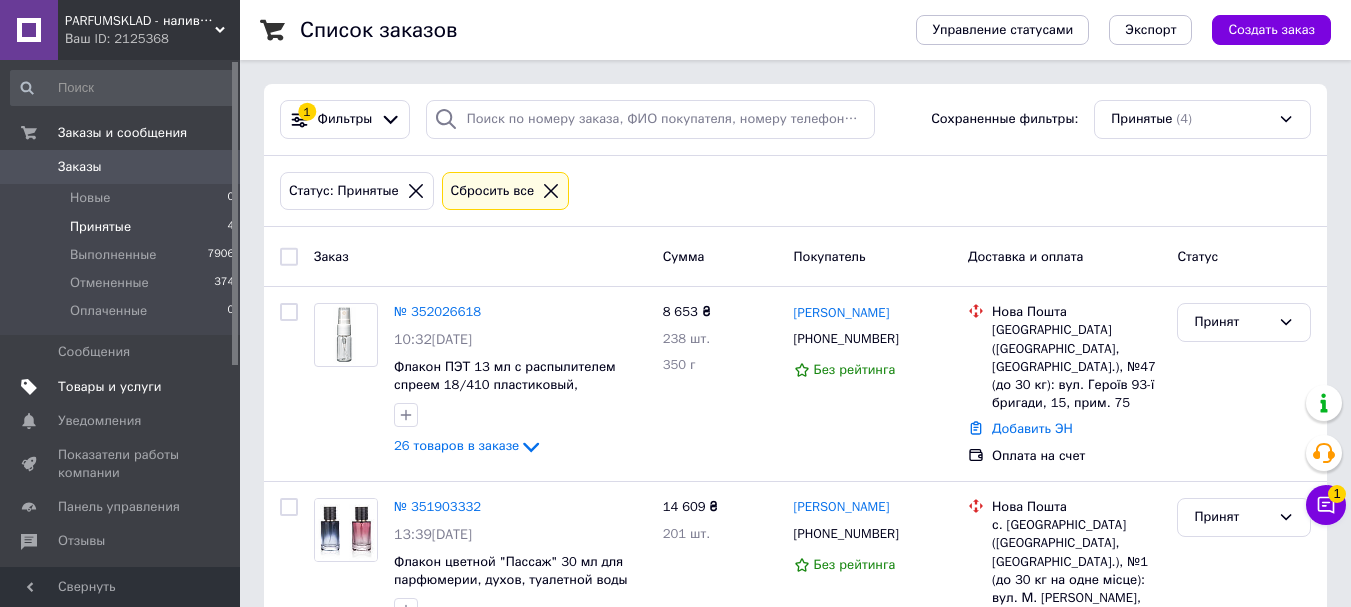click on "Товары и услуги" at bounding box center (110, 387) 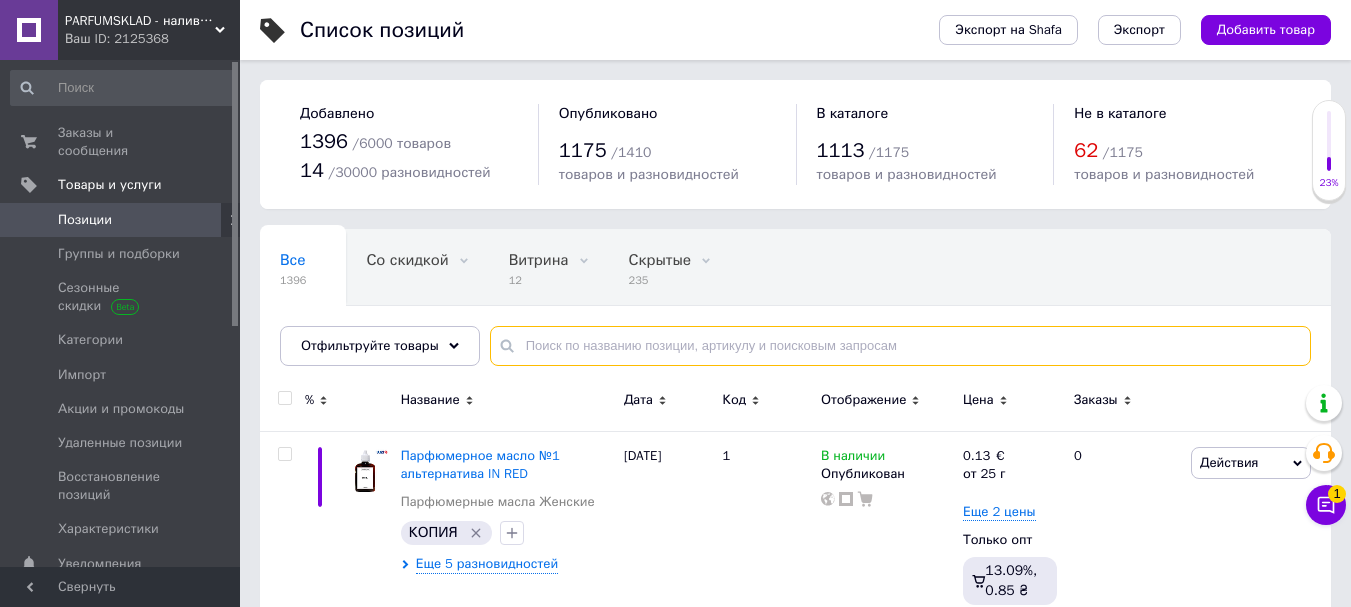 click at bounding box center (900, 346) 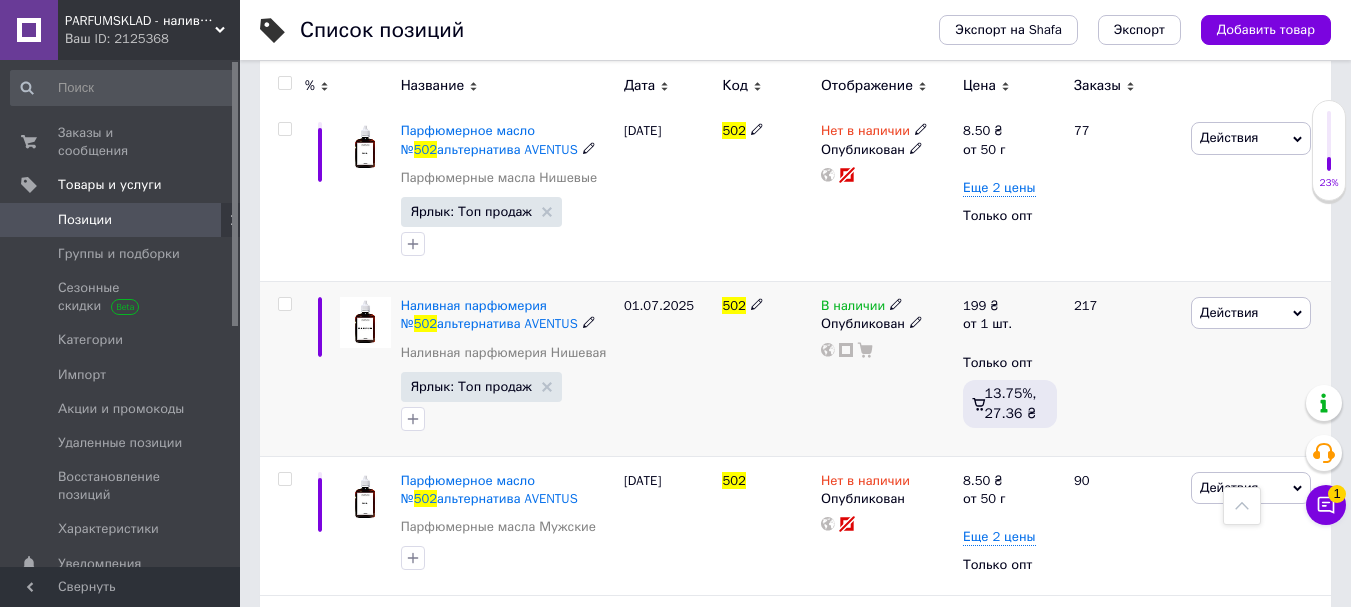 scroll, scrollTop: 400, scrollLeft: 0, axis: vertical 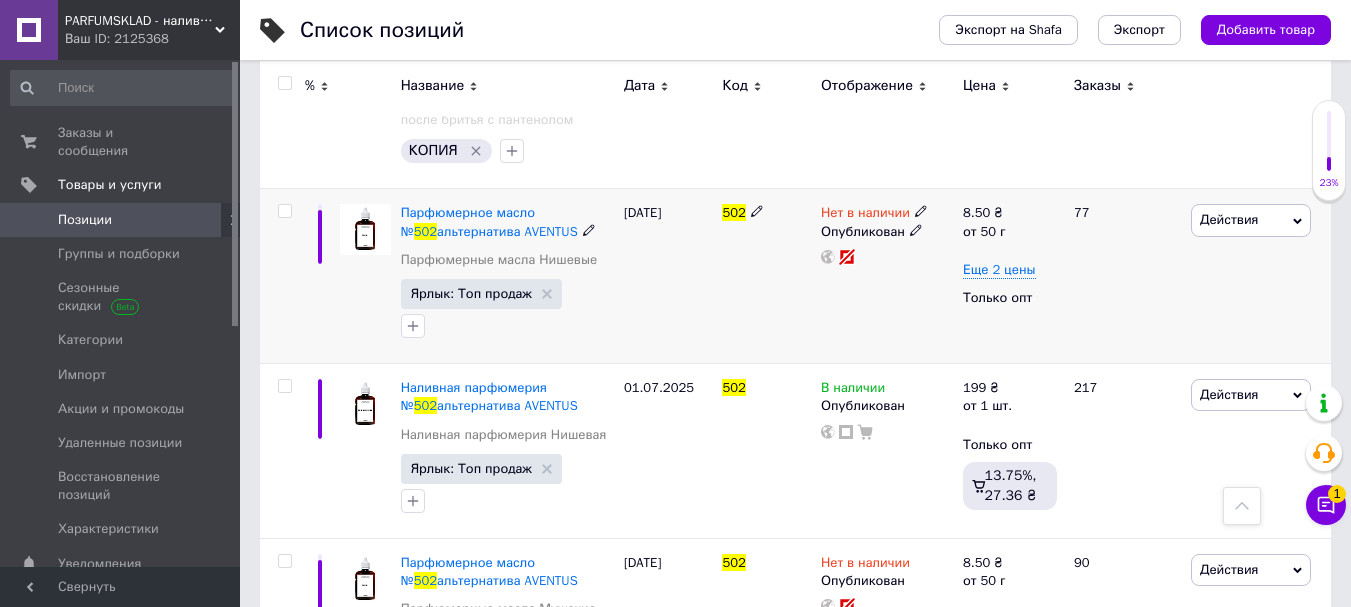 type on "502" 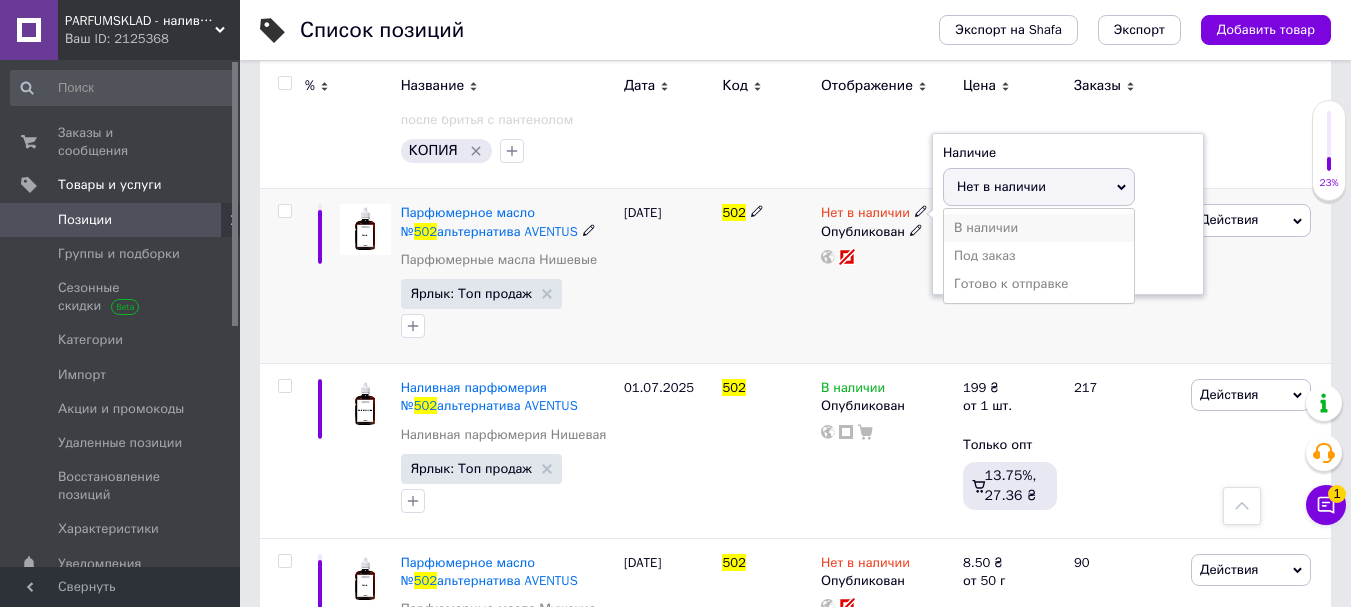 click on "В наличии" at bounding box center [1039, 228] 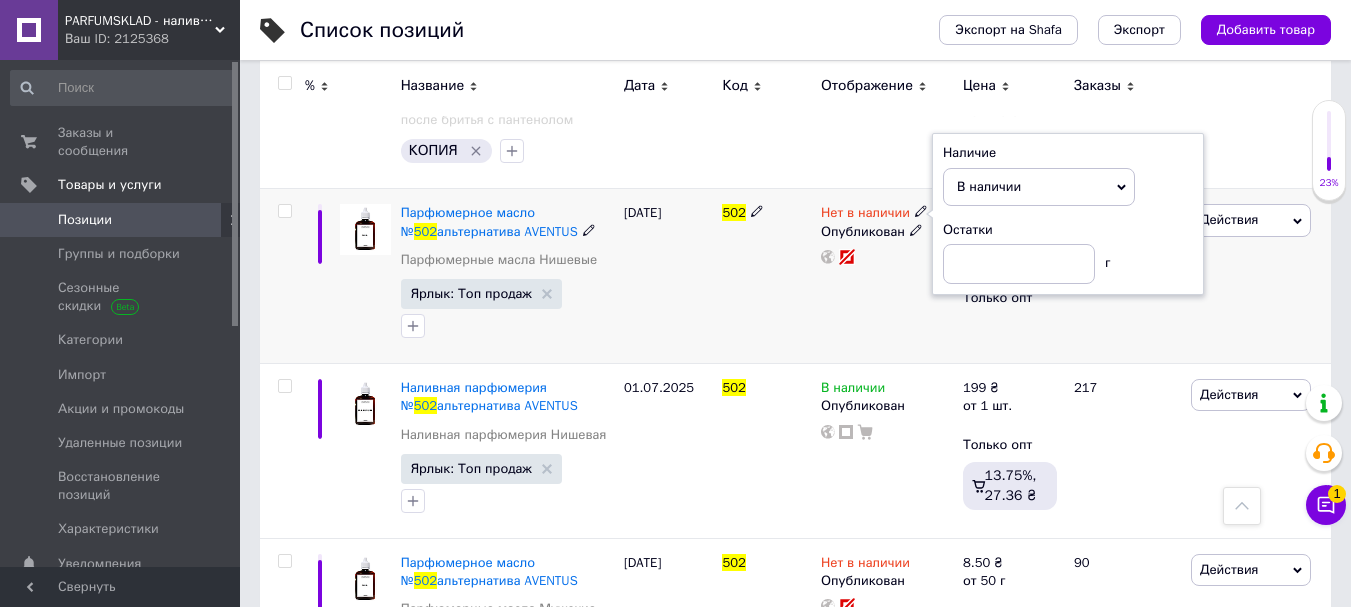 click on "Нет в наличии Наличие В наличии Нет в наличии Под заказ Готово к отправке Остатки г Опубликован" at bounding box center (887, 276) 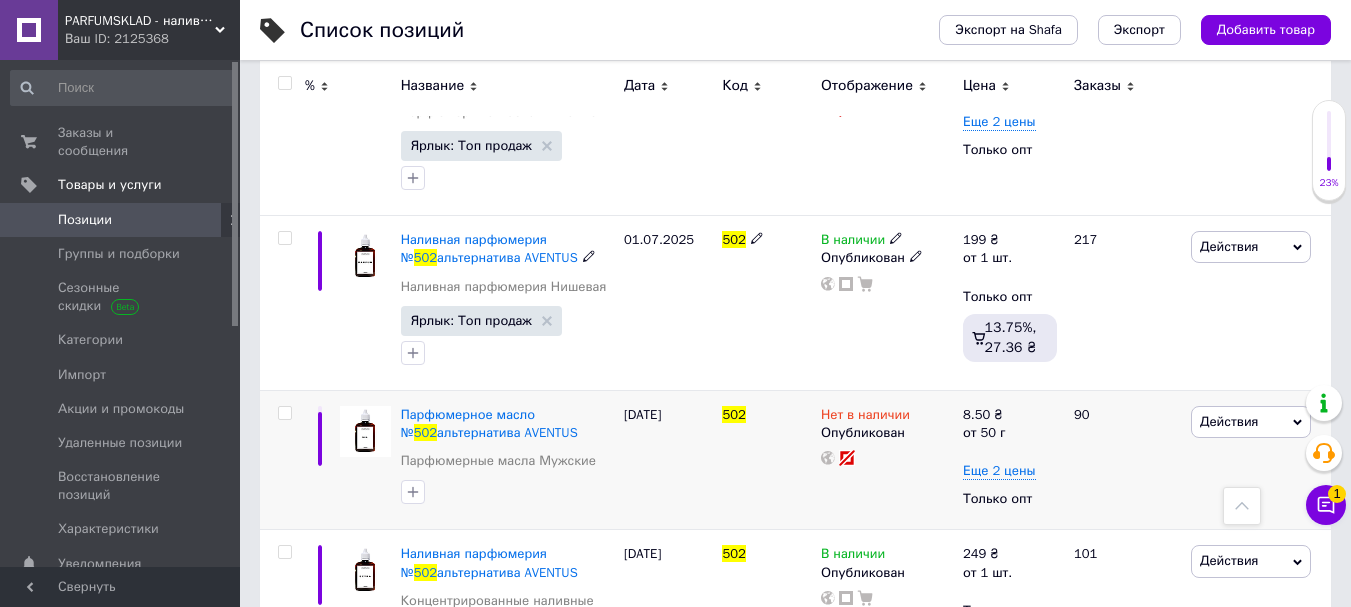 scroll, scrollTop: 600, scrollLeft: 0, axis: vertical 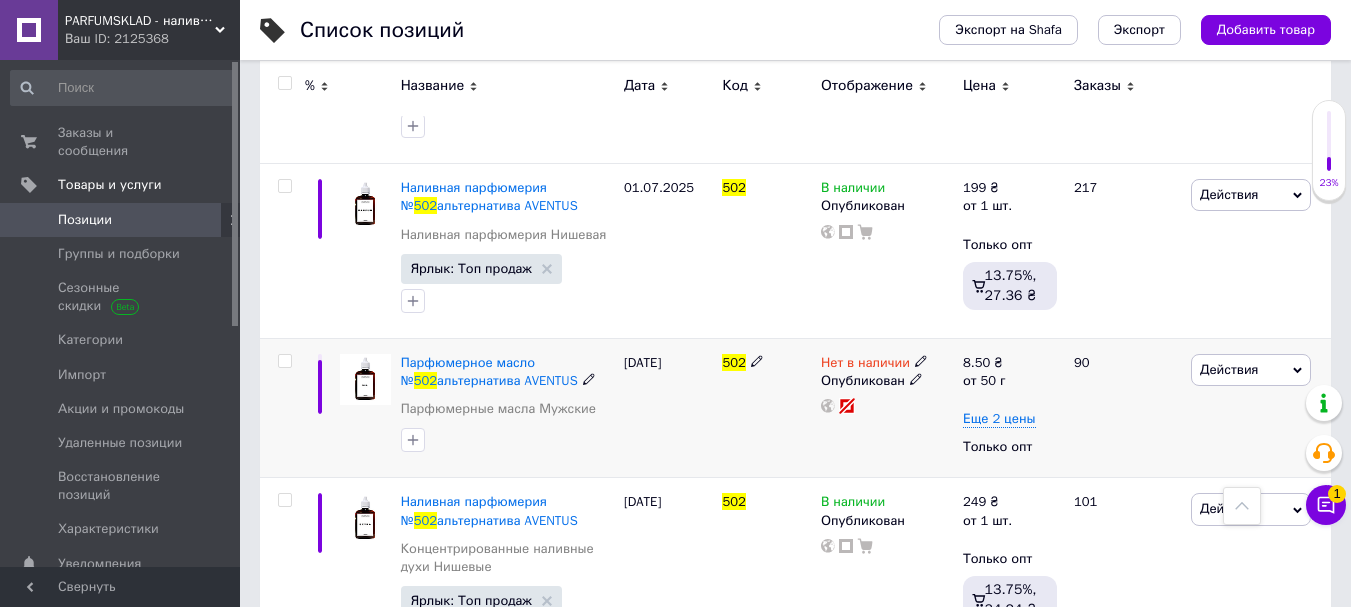 click 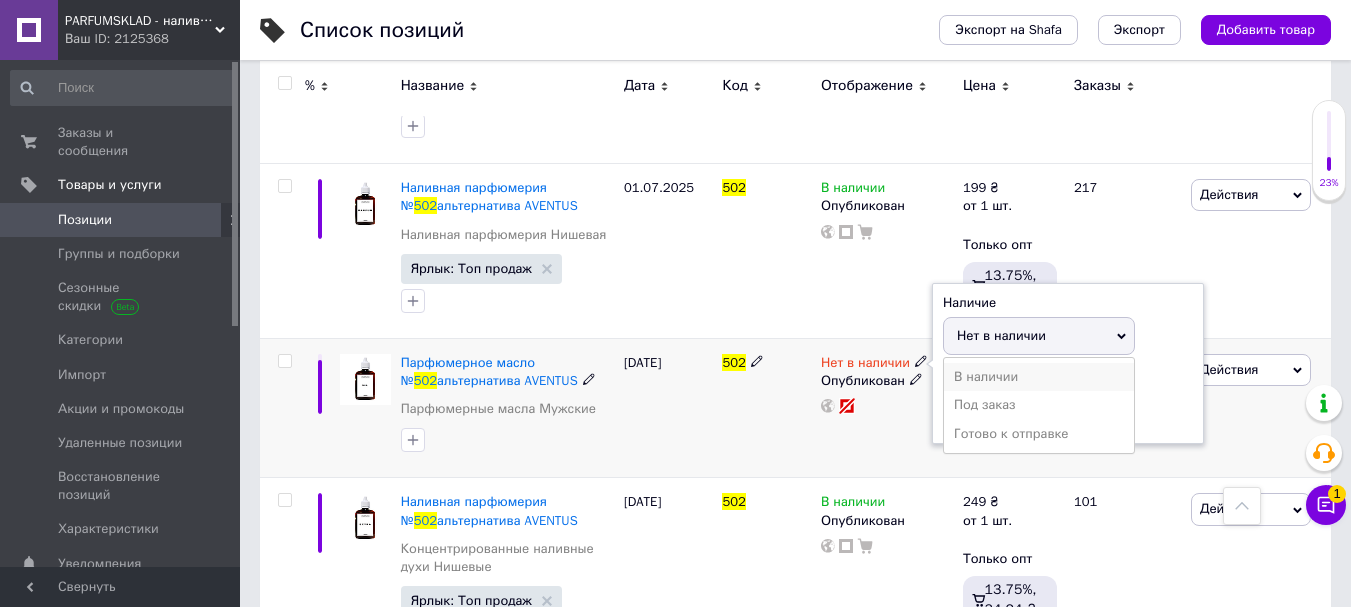 click on "В наличии" at bounding box center [1039, 377] 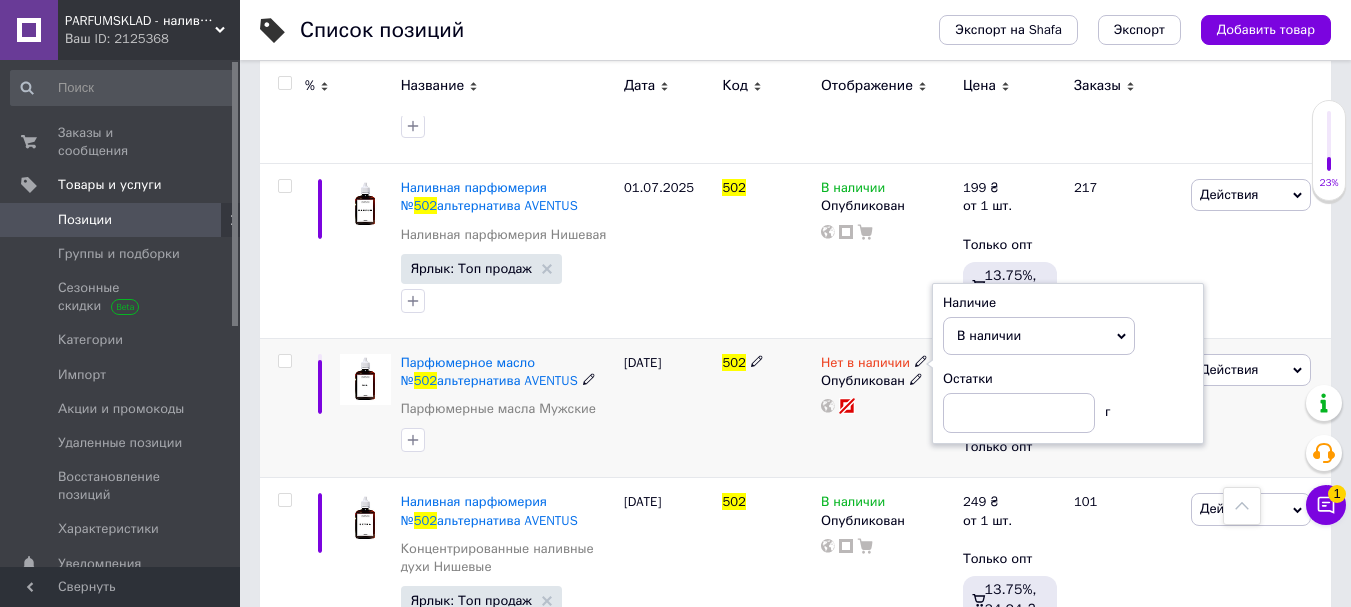click on "[DATE]" at bounding box center [668, 408] 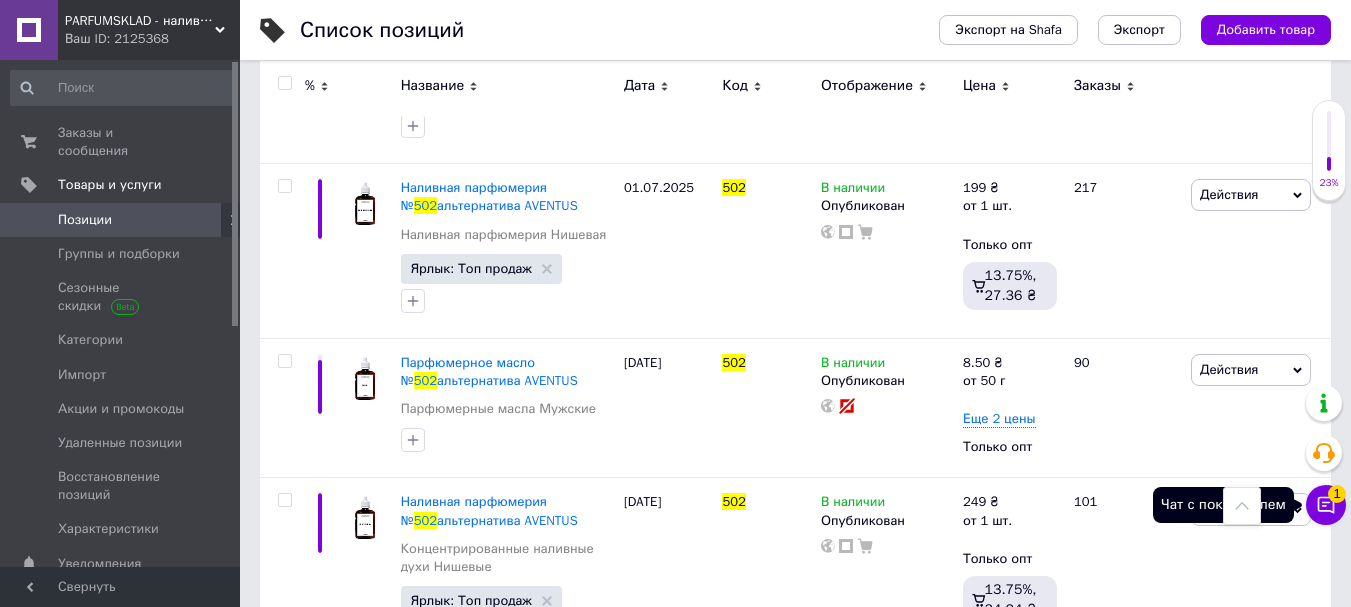 click 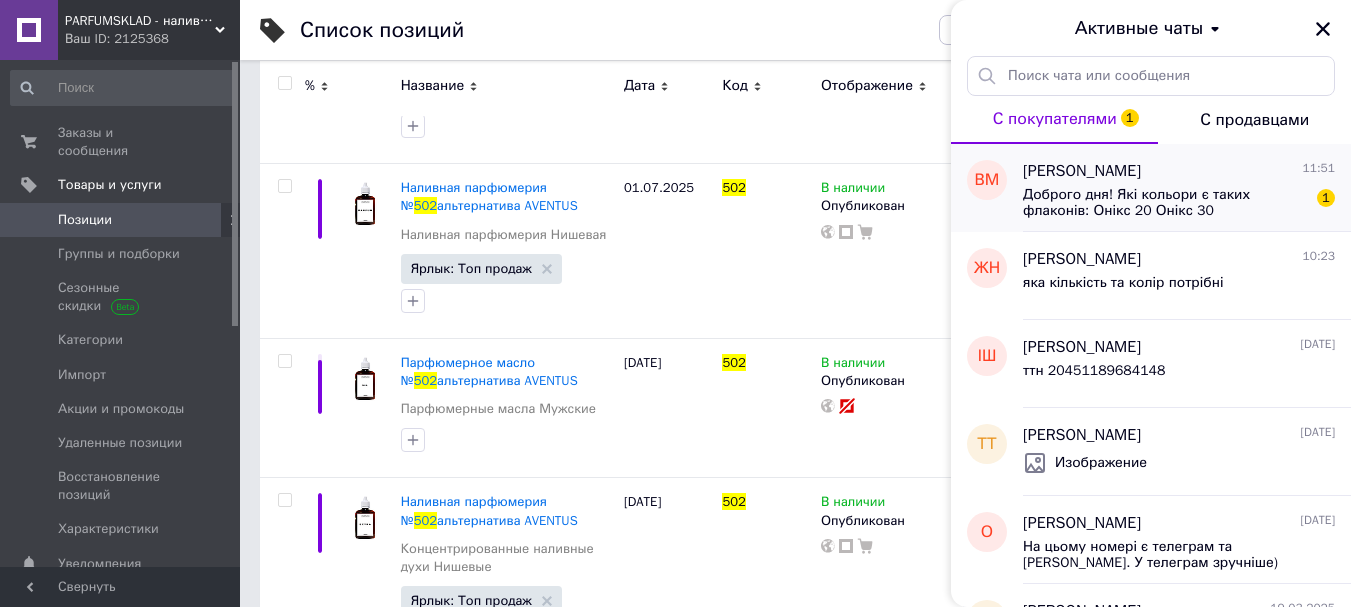 click on "[PERSON_NAME]" at bounding box center (1082, 171) 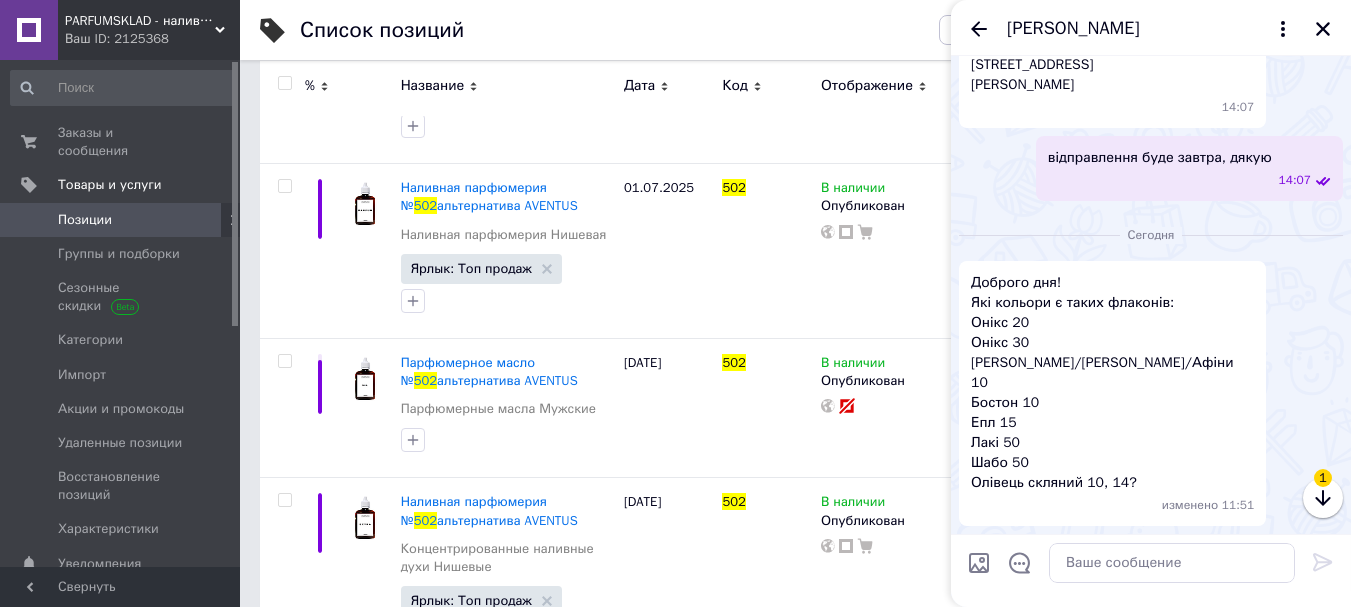 scroll, scrollTop: 5460, scrollLeft: 0, axis: vertical 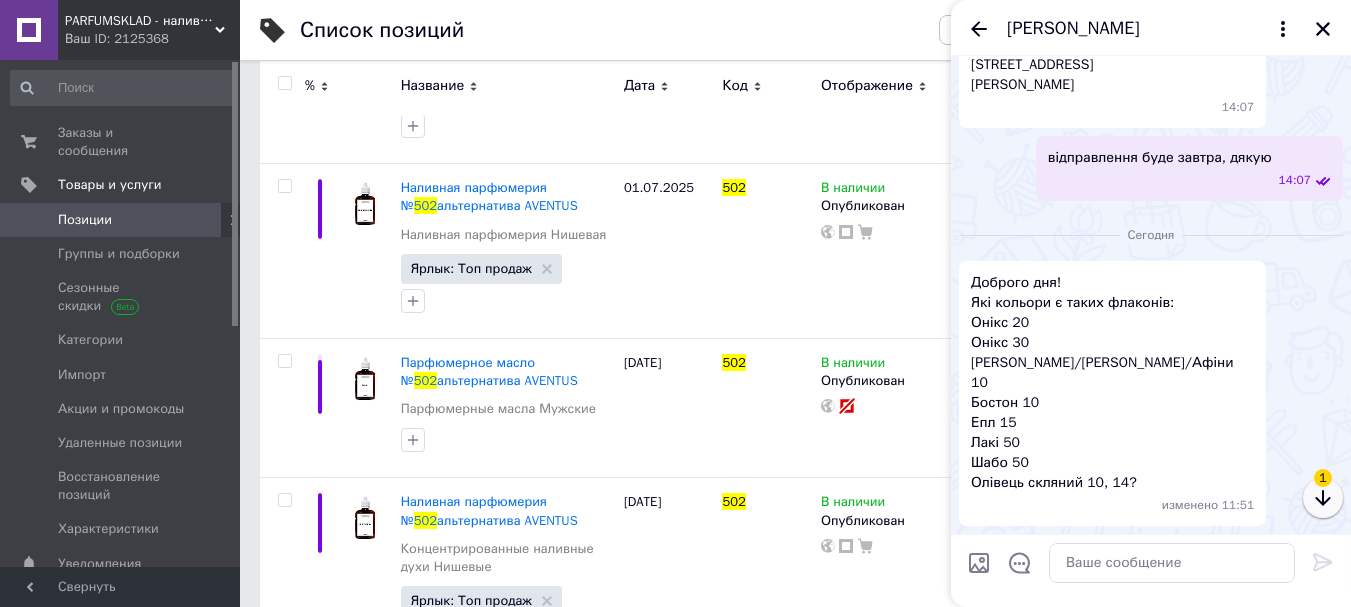 click 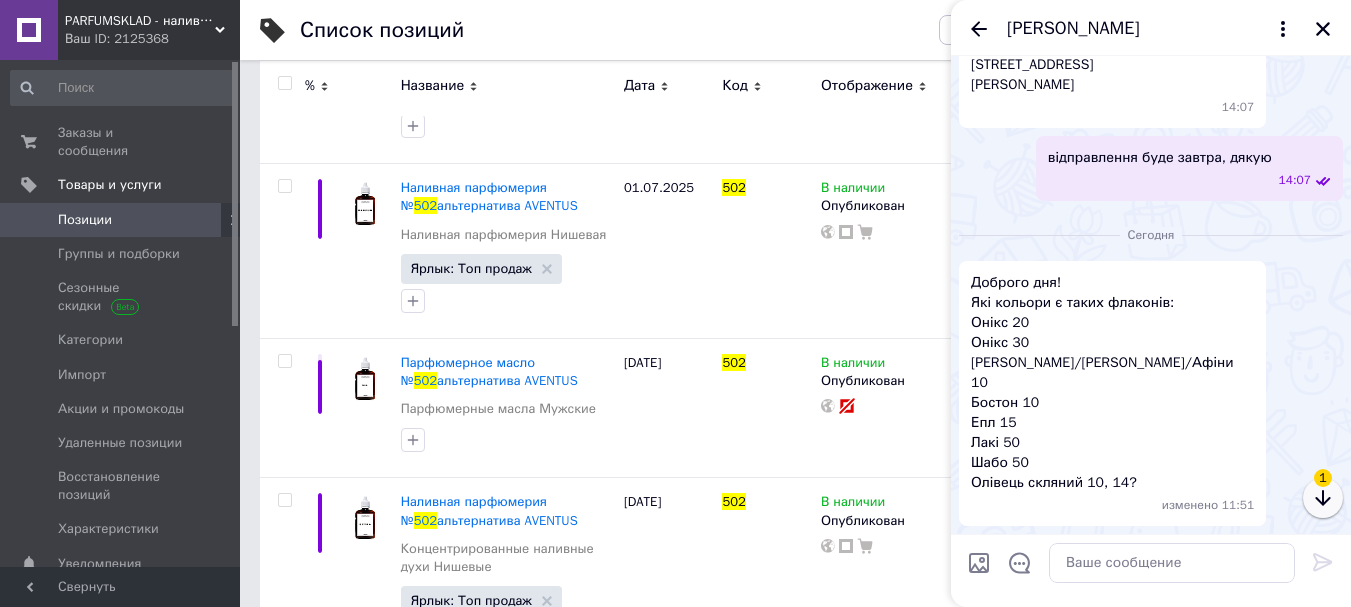 click 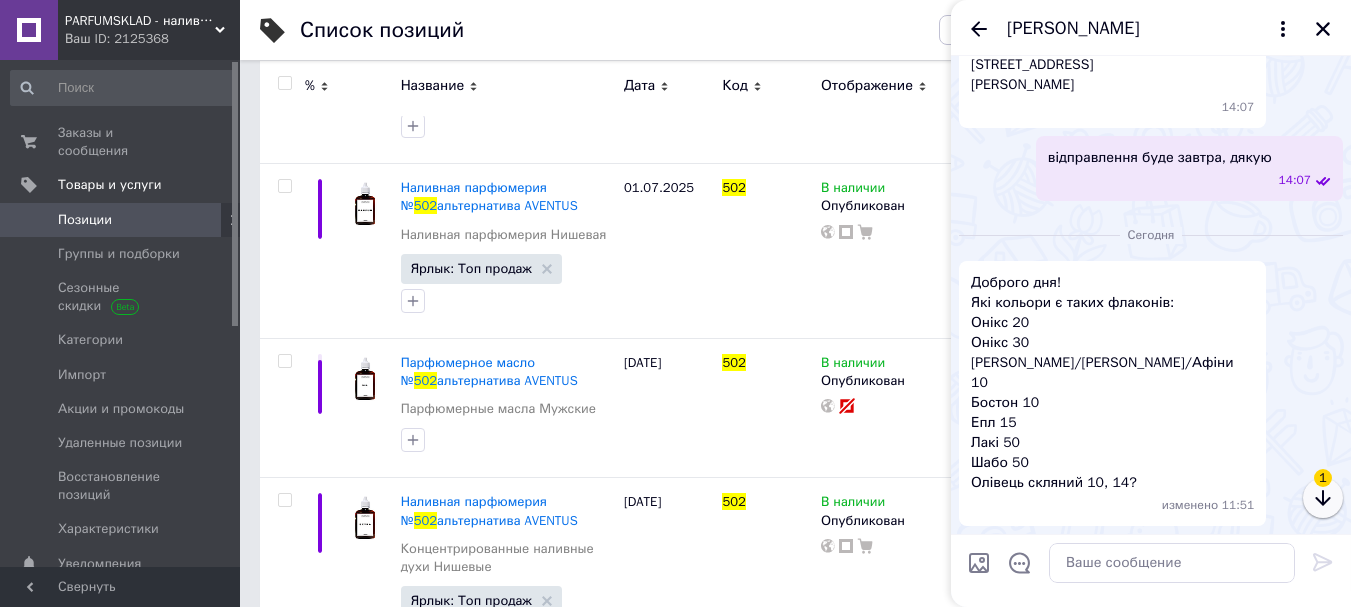 click 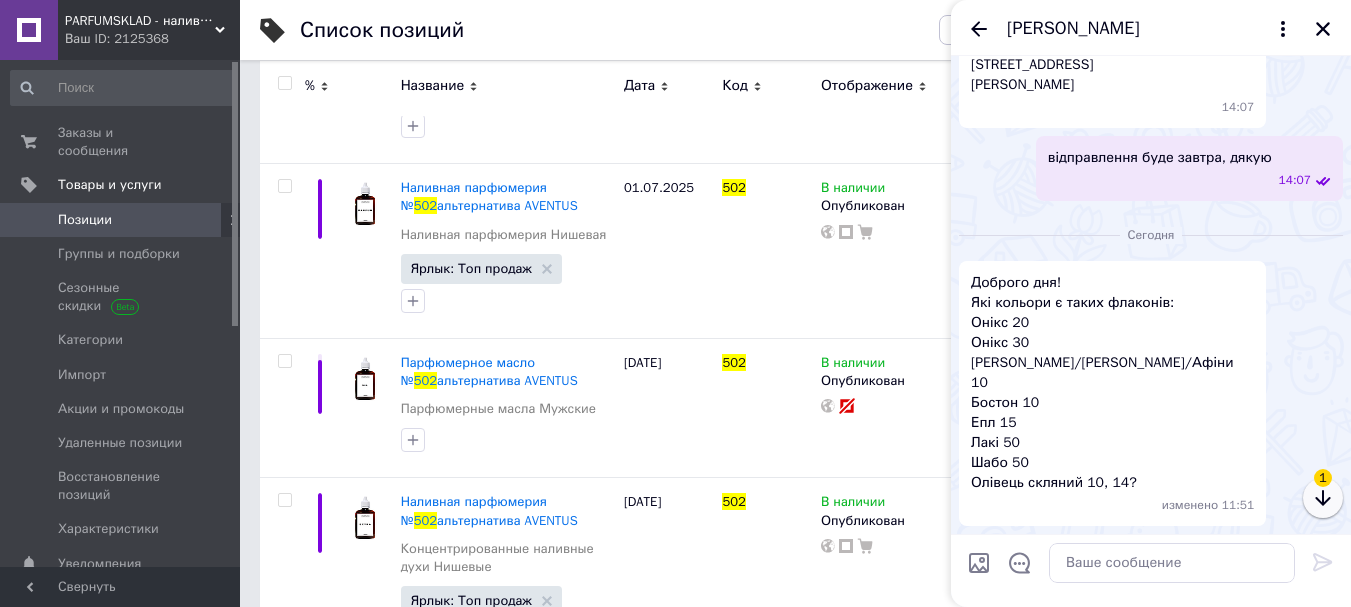 click 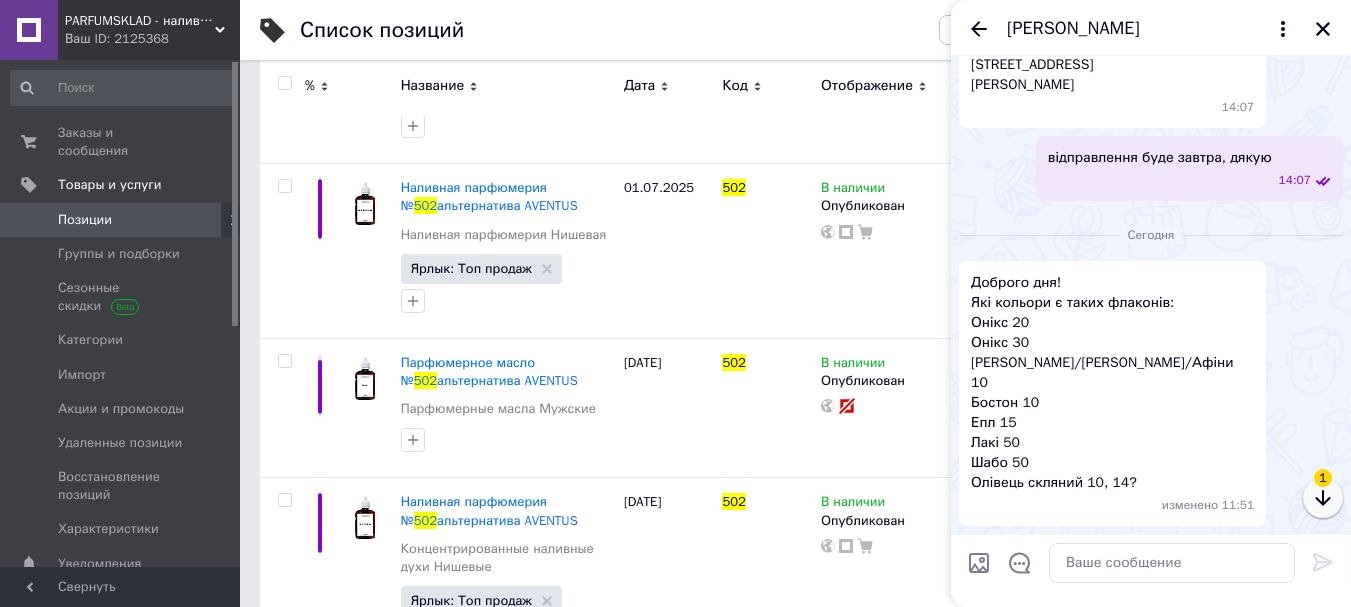 click 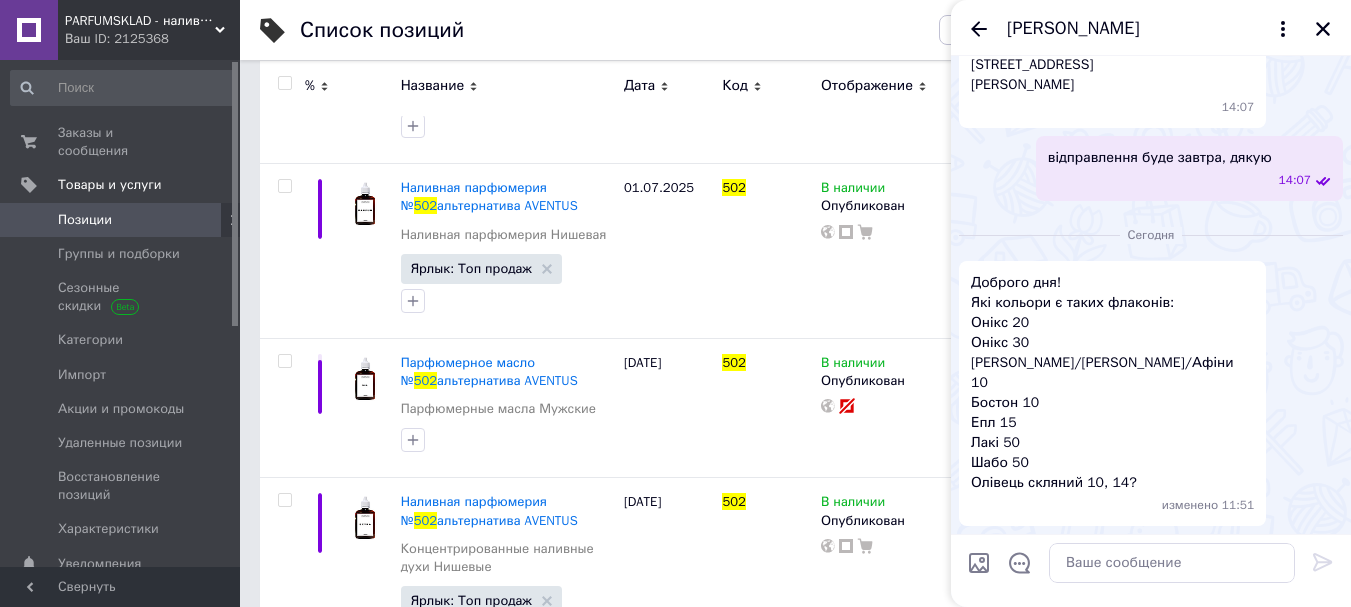 scroll, scrollTop: 5640, scrollLeft: 0, axis: vertical 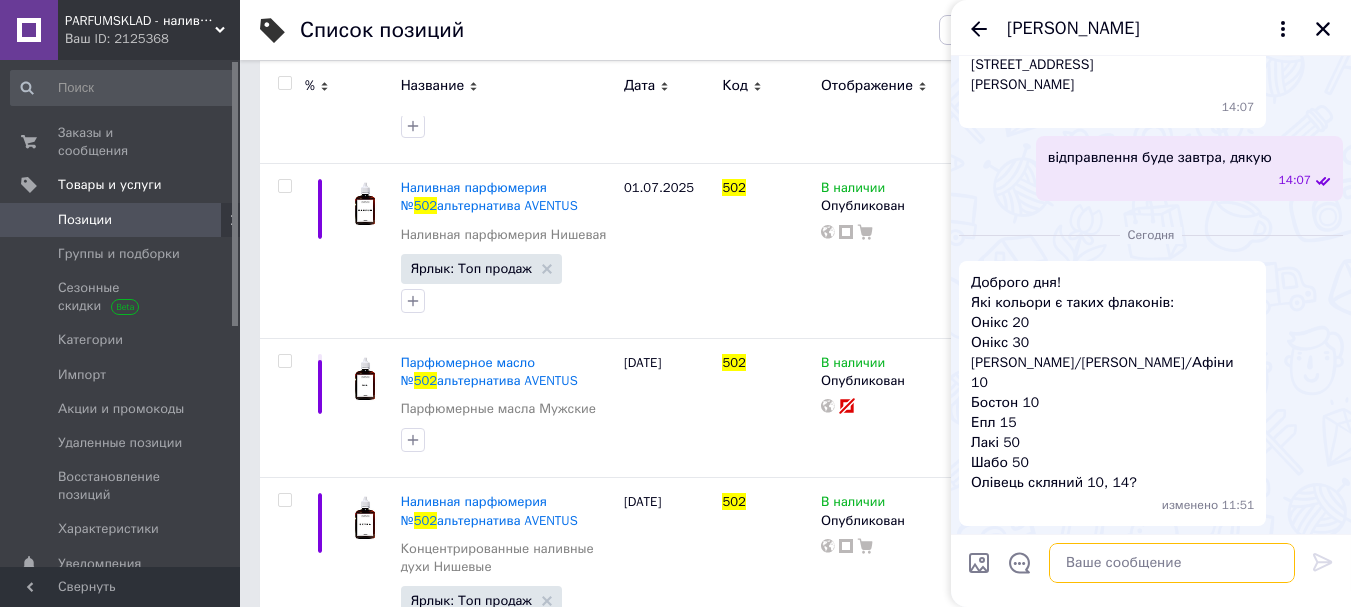 paste on "Онікс 20 =рожевий, чорний, синій, червоні
Онікс 30=оранж чорний, синій, червоні
яблуко= червоне, зелене та жовте
джин=срібло, бірюза, сині та червоні" 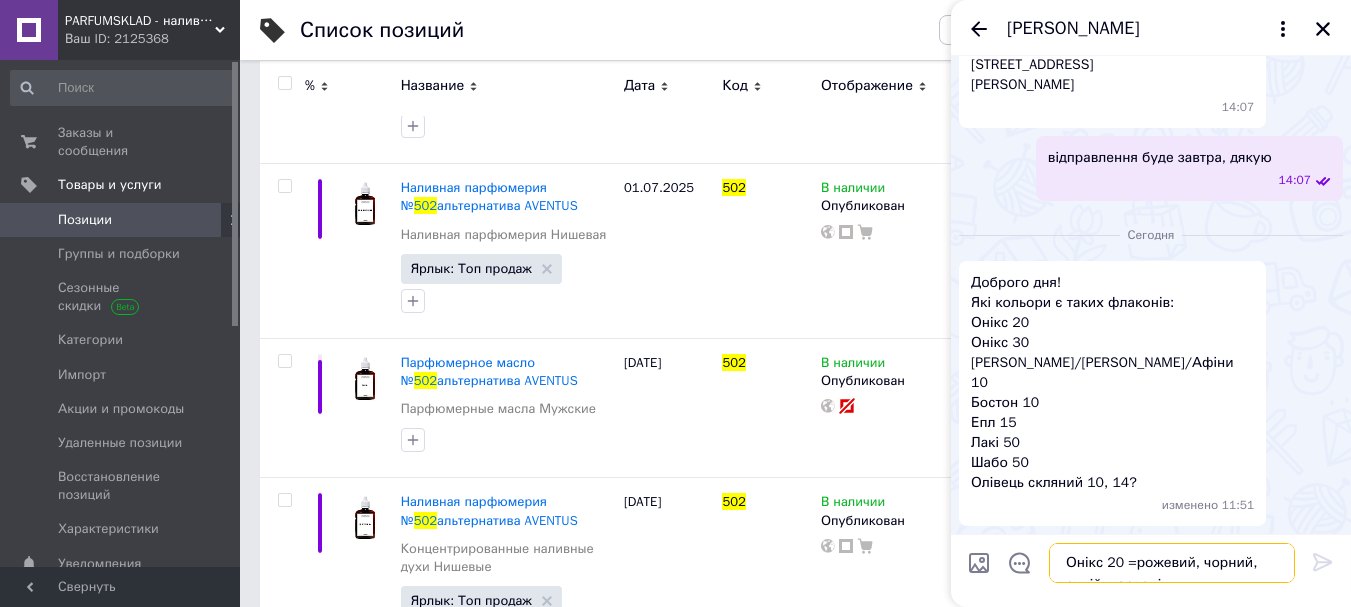 scroll, scrollTop: 2, scrollLeft: 0, axis: vertical 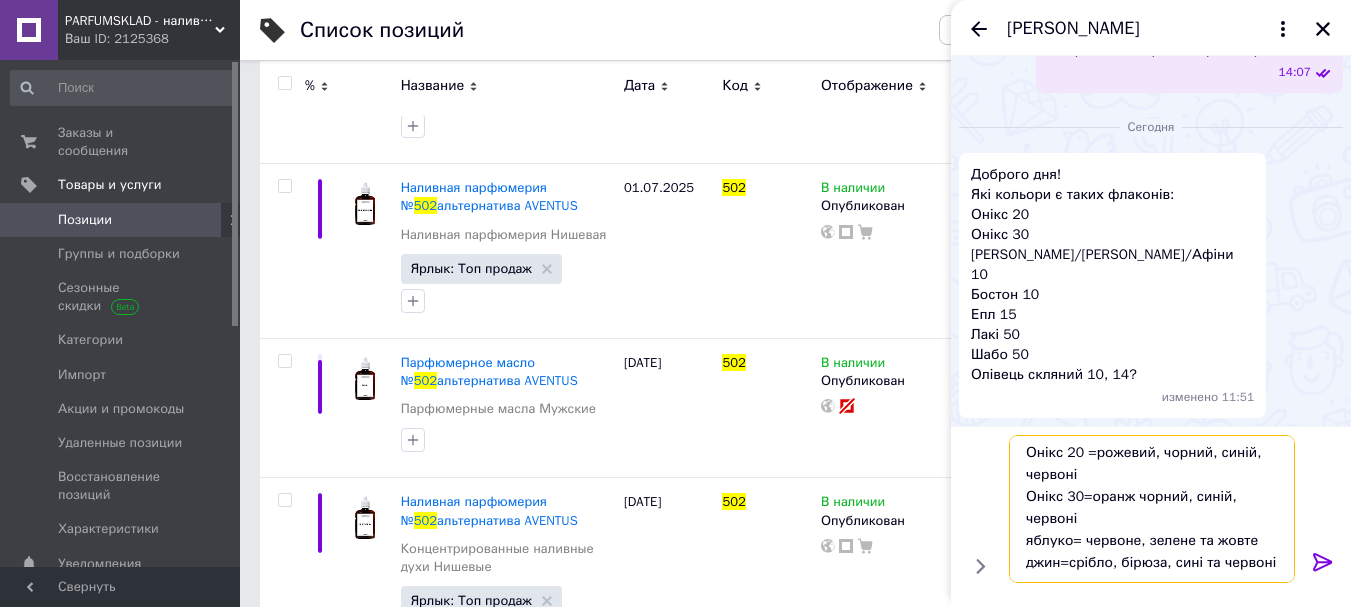 drag, startPoint x: 1185, startPoint y: 499, endPoint x: 1136, endPoint y: 496, distance: 49.09175 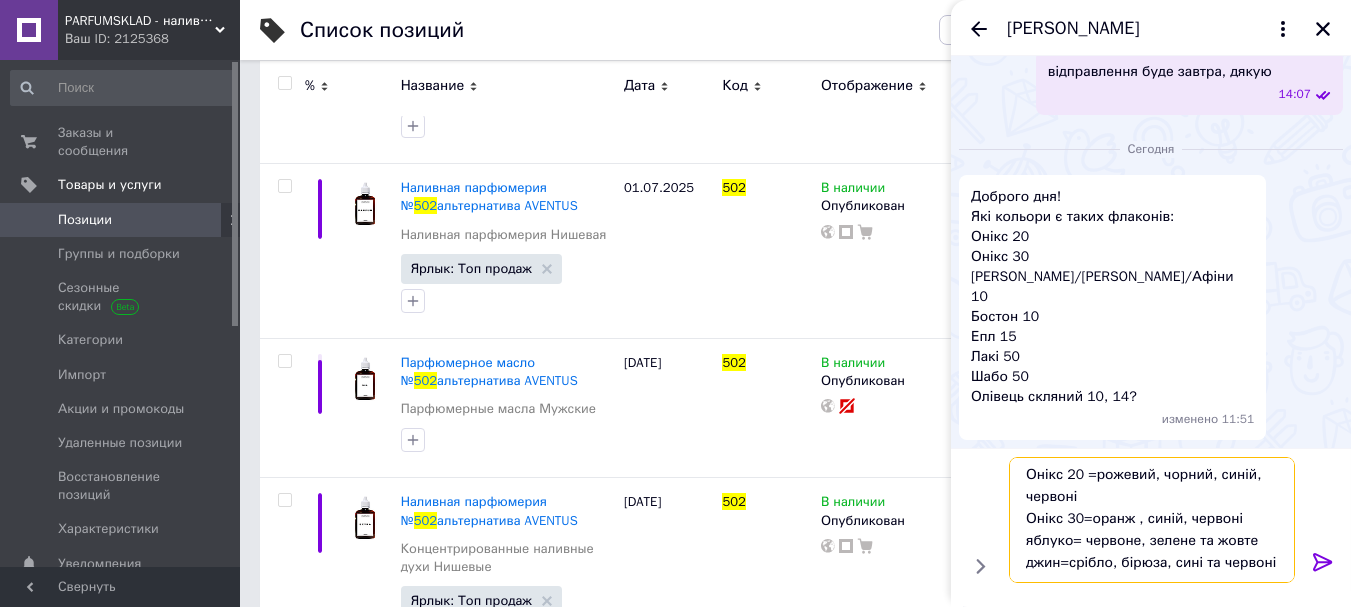 scroll, scrollTop: 0, scrollLeft: 0, axis: both 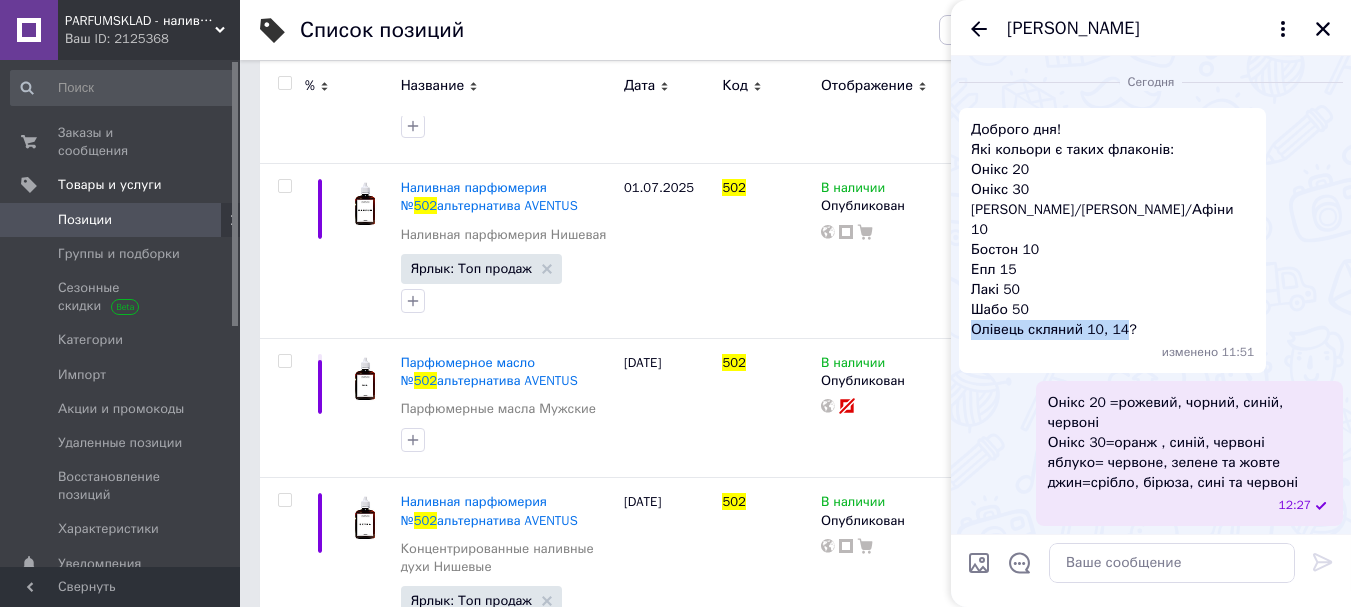 drag, startPoint x: 973, startPoint y: 347, endPoint x: 1118, endPoint y: 354, distance: 145.16887 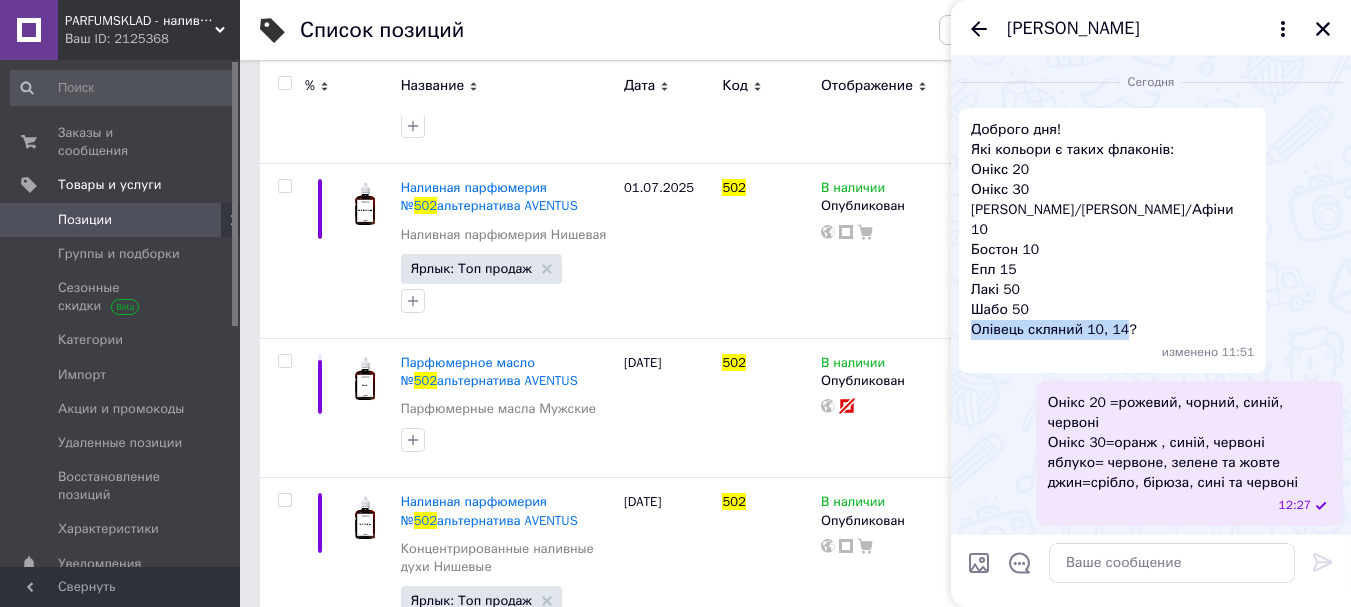 copy on "Олівець скляний 10, 14" 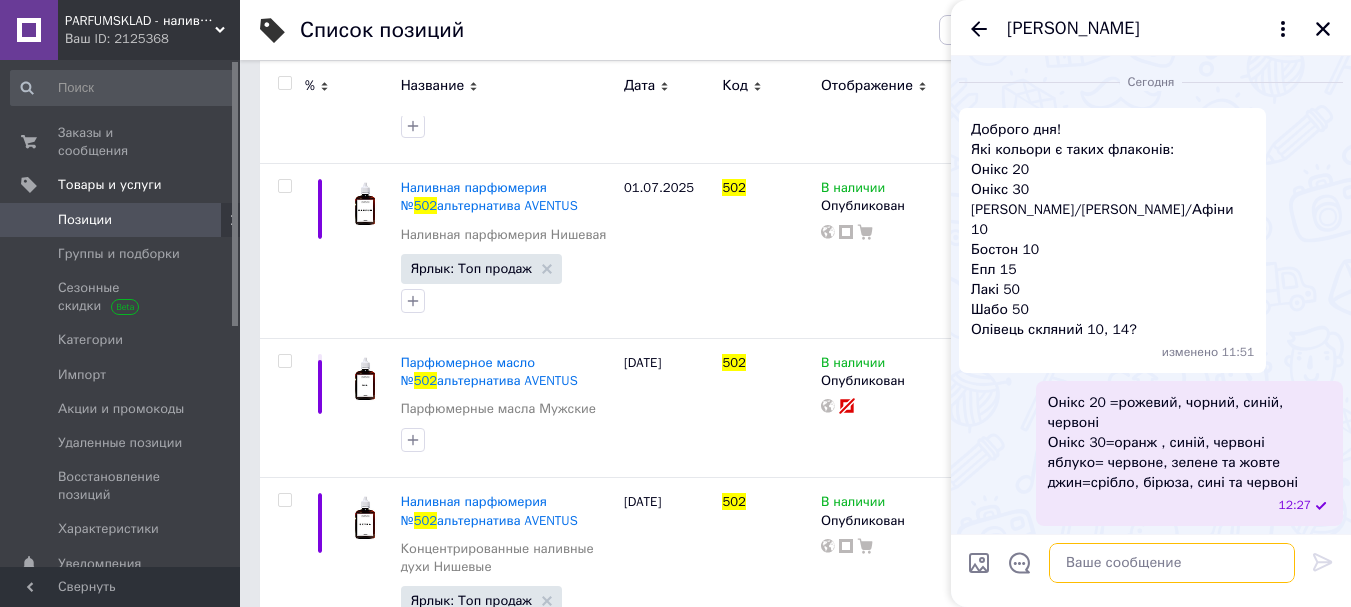 paste on "Олівець скляний 10, 14" 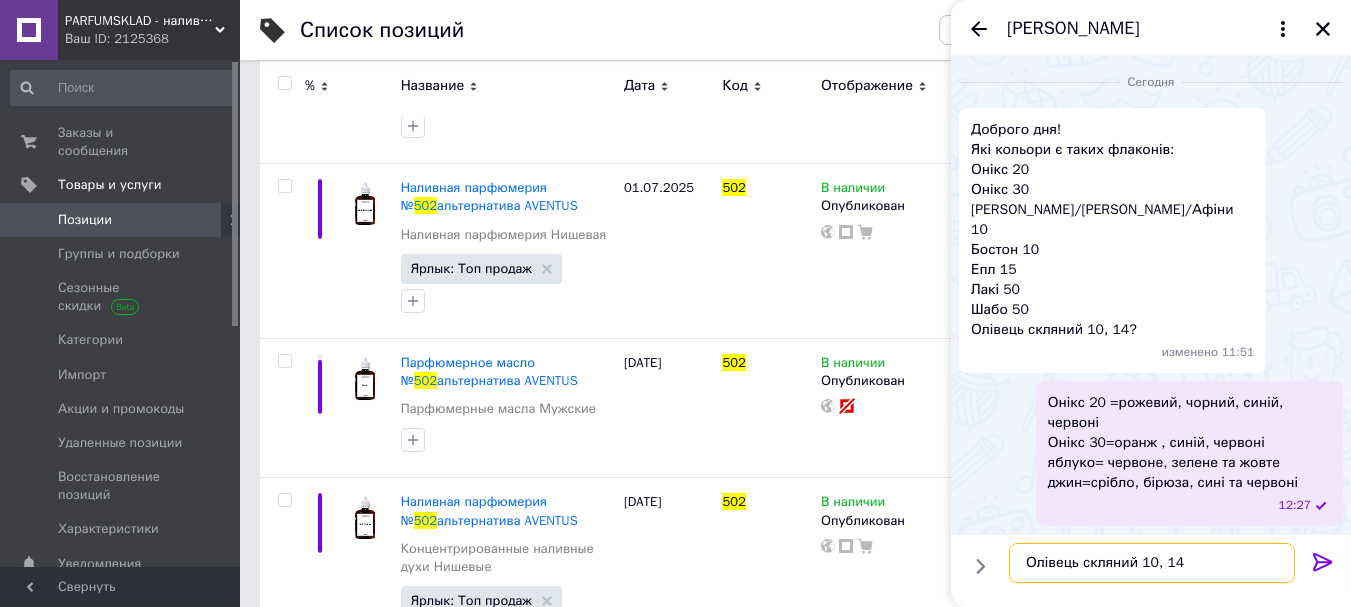 click on "Олівець скляний 10, 14" at bounding box center [1152, 563] 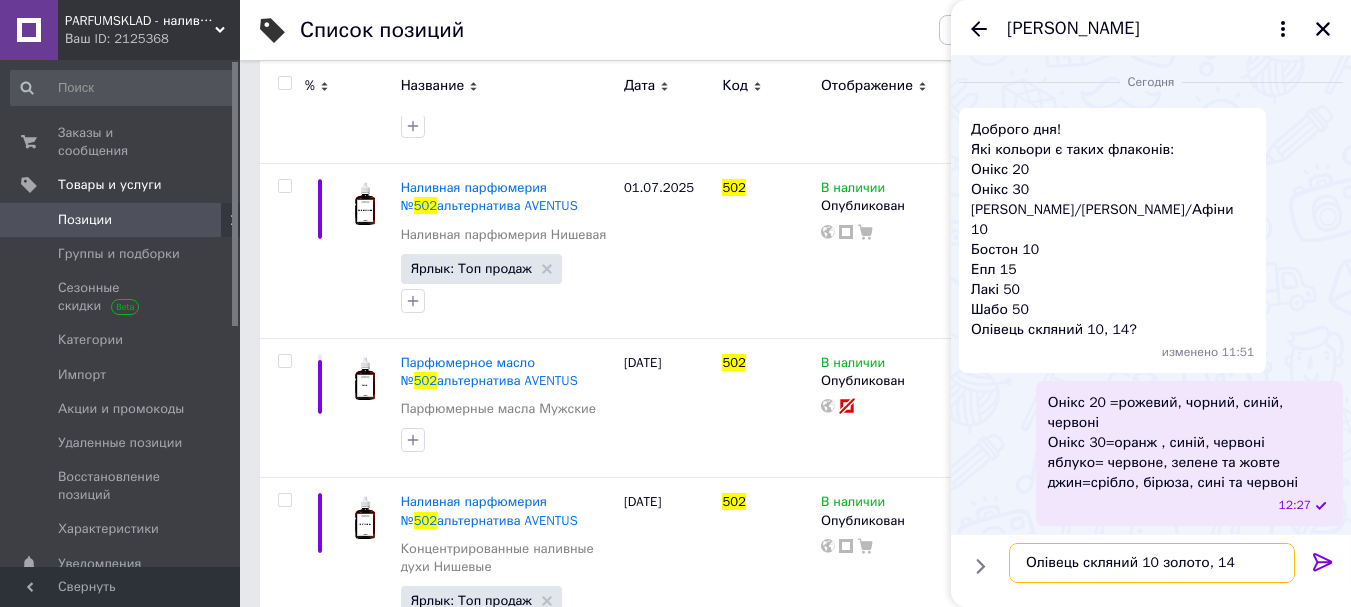 click on "Олівець скляний 10 золото, 14" at bounding box center (1152, 563) 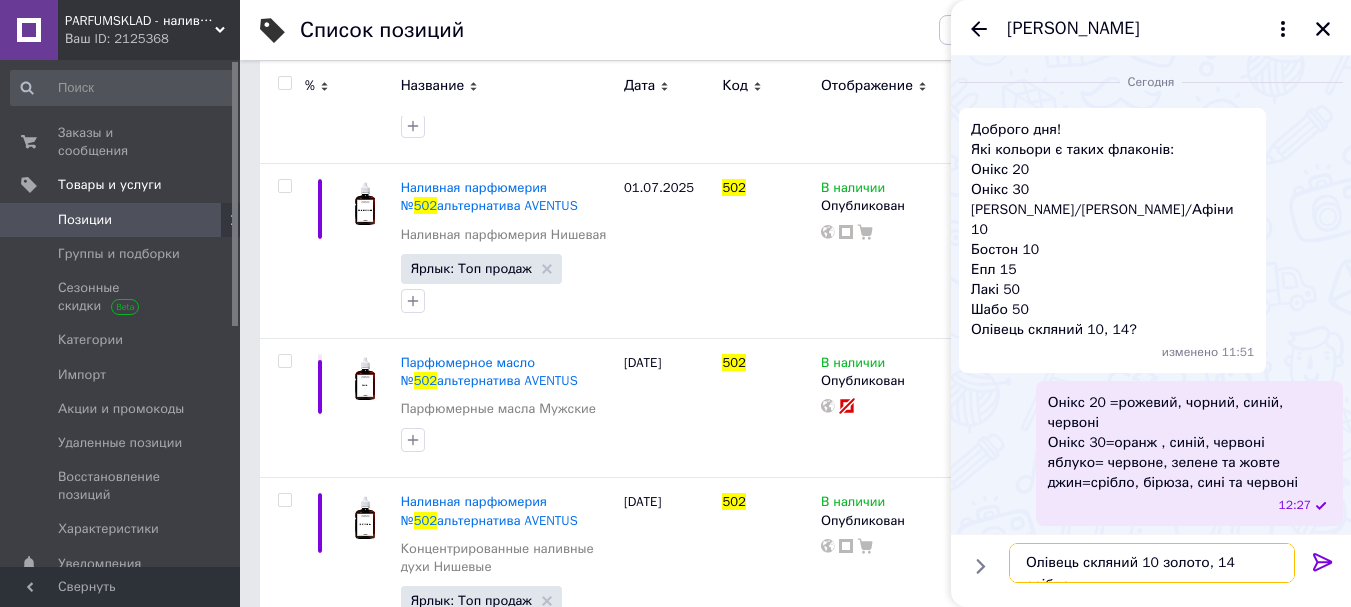 type on "Олівець скляний 10 золото, 14 срібло" 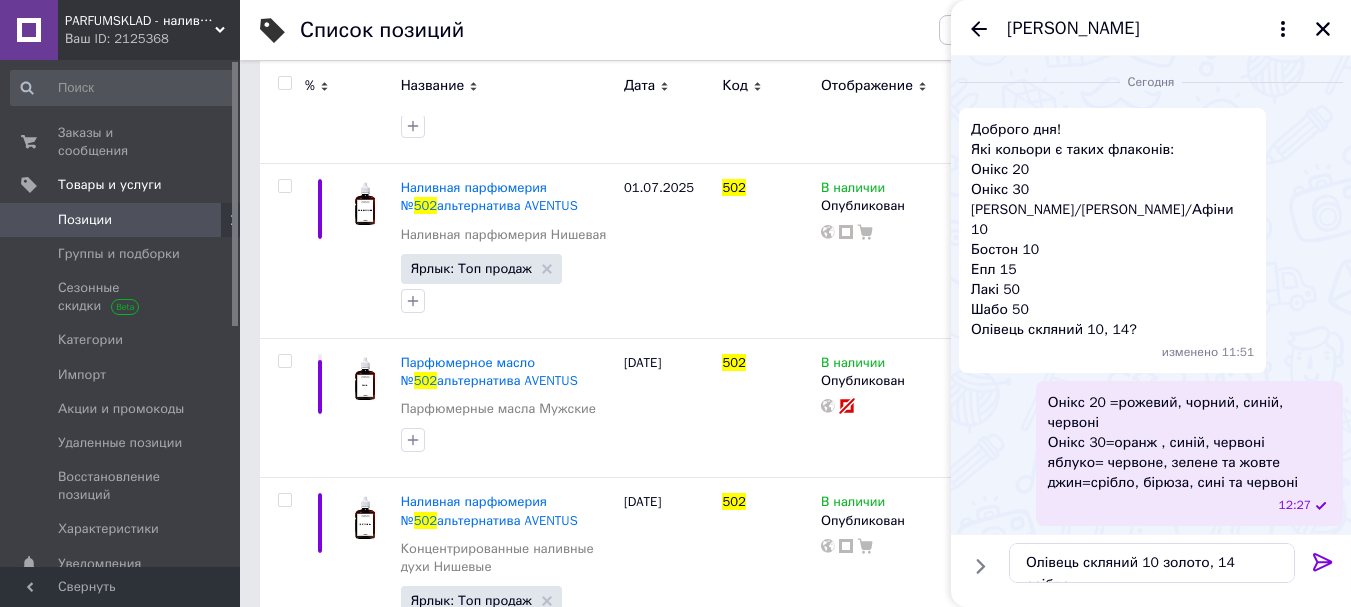 click 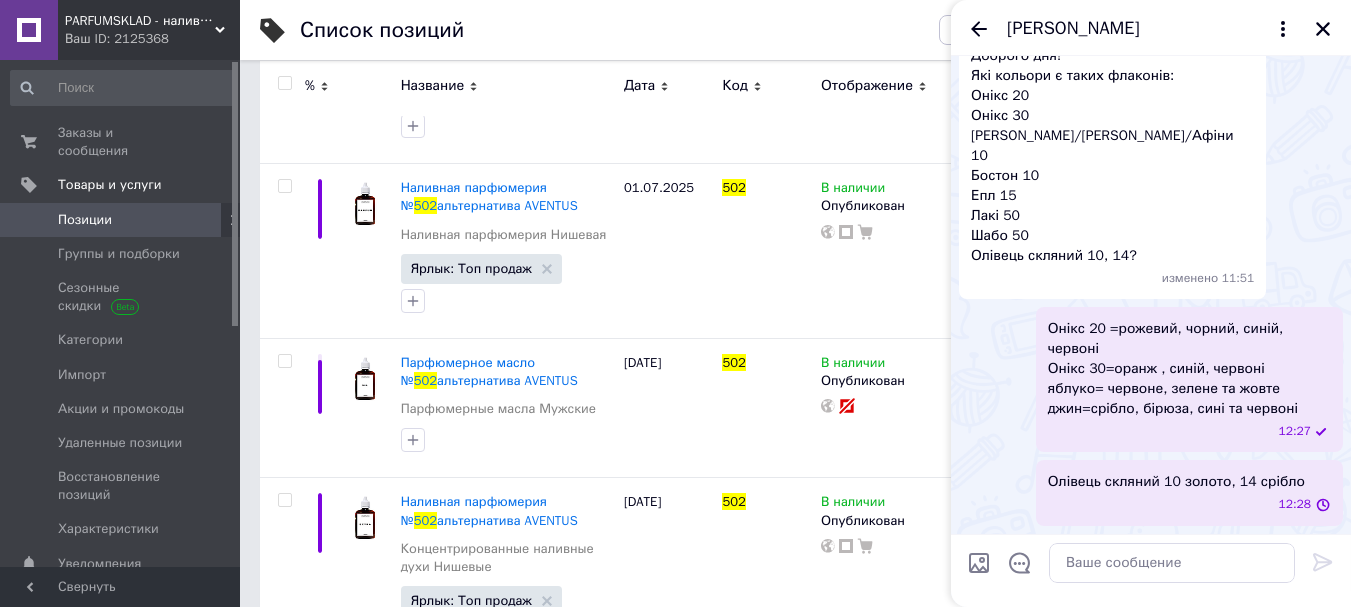 scroll, scrollTop: 9546, scrollLeft: 0, axis: vertical 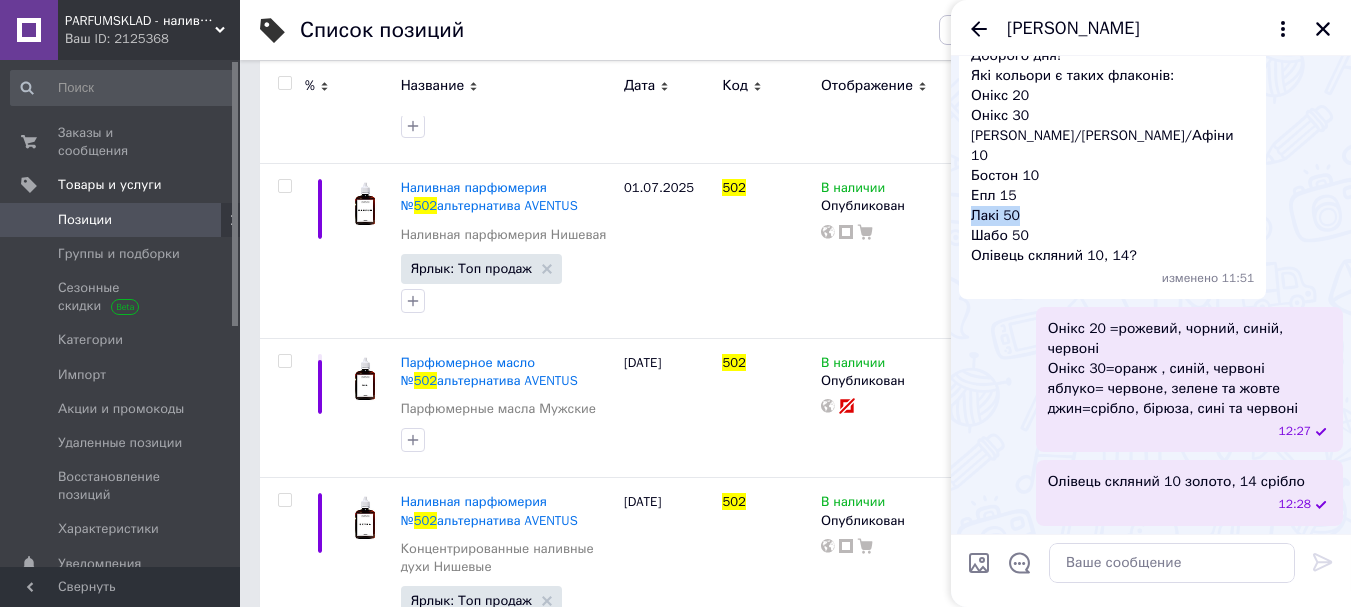 drag, startPoint x: 1023, startPoint y: 233, endPoint x: 975, endPoint y: 232, distance: 48.010414 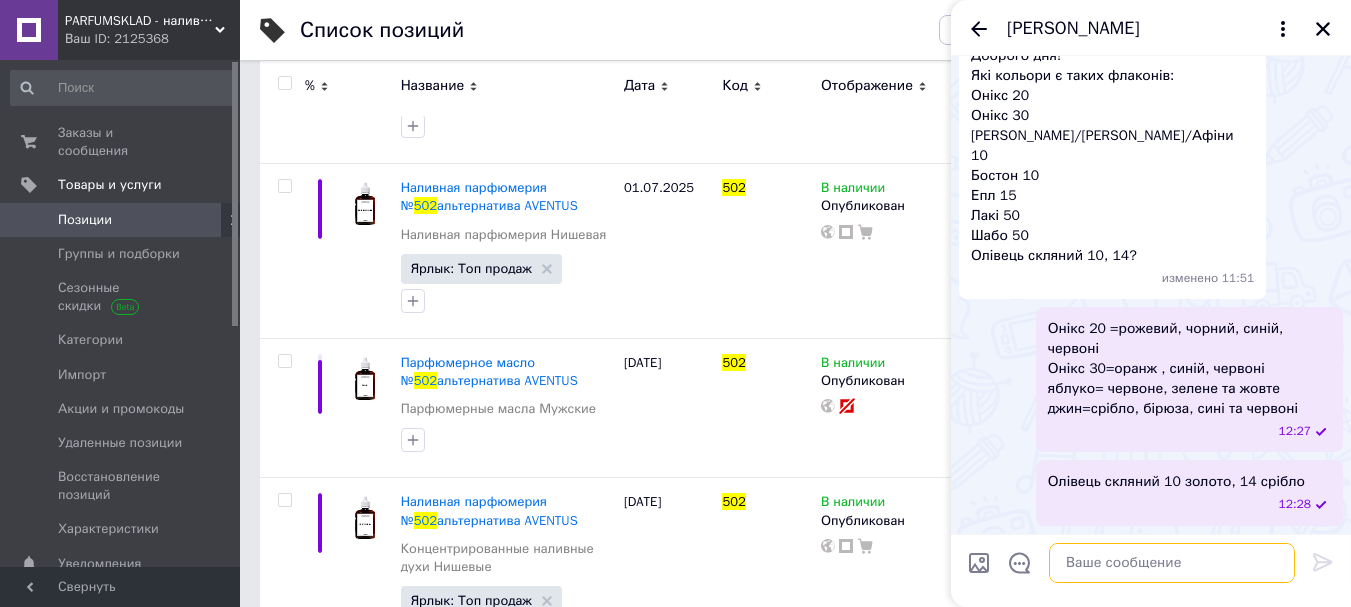 paste on "Лакі 50" 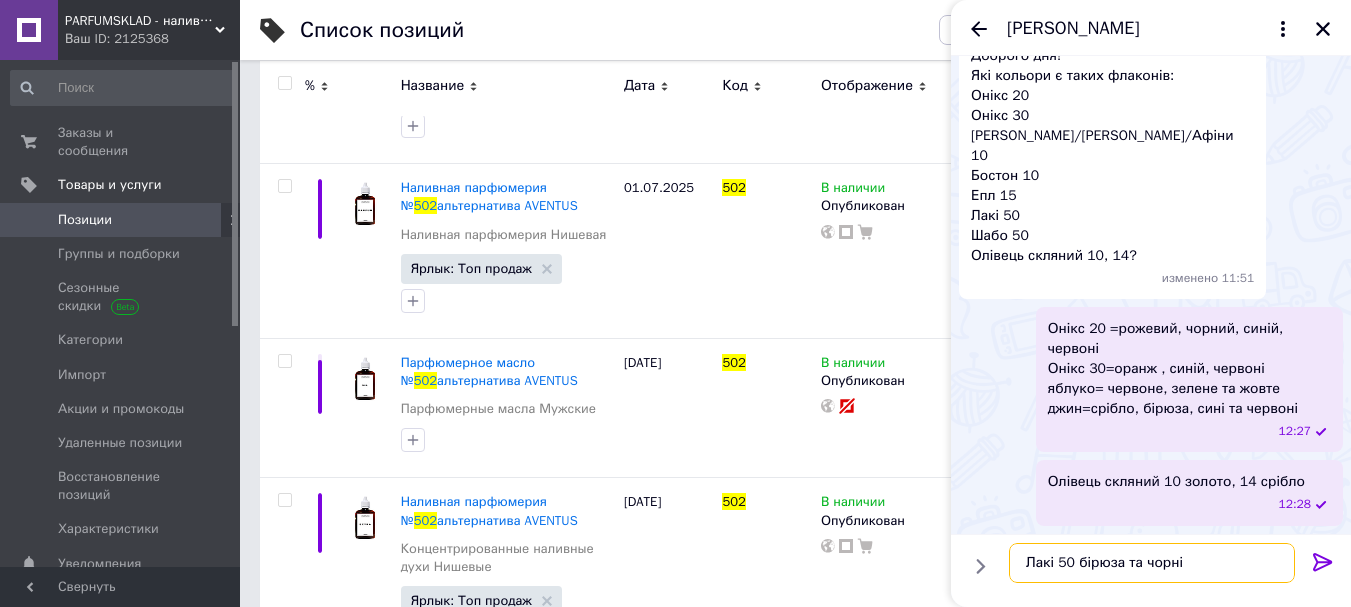 click on "Лакі 50 бірюза та чорні" at bounding box center (1152, 563) 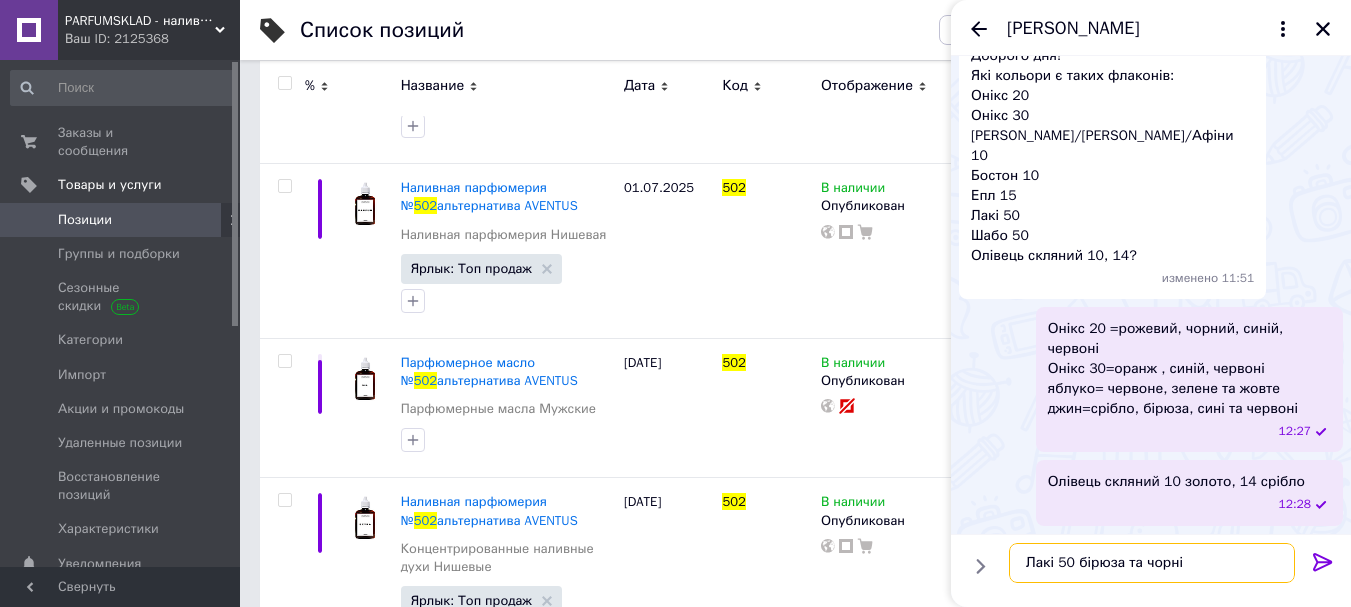 click on "Лакі 50 бірюза та чорні" at bounding box center (1152, 563) 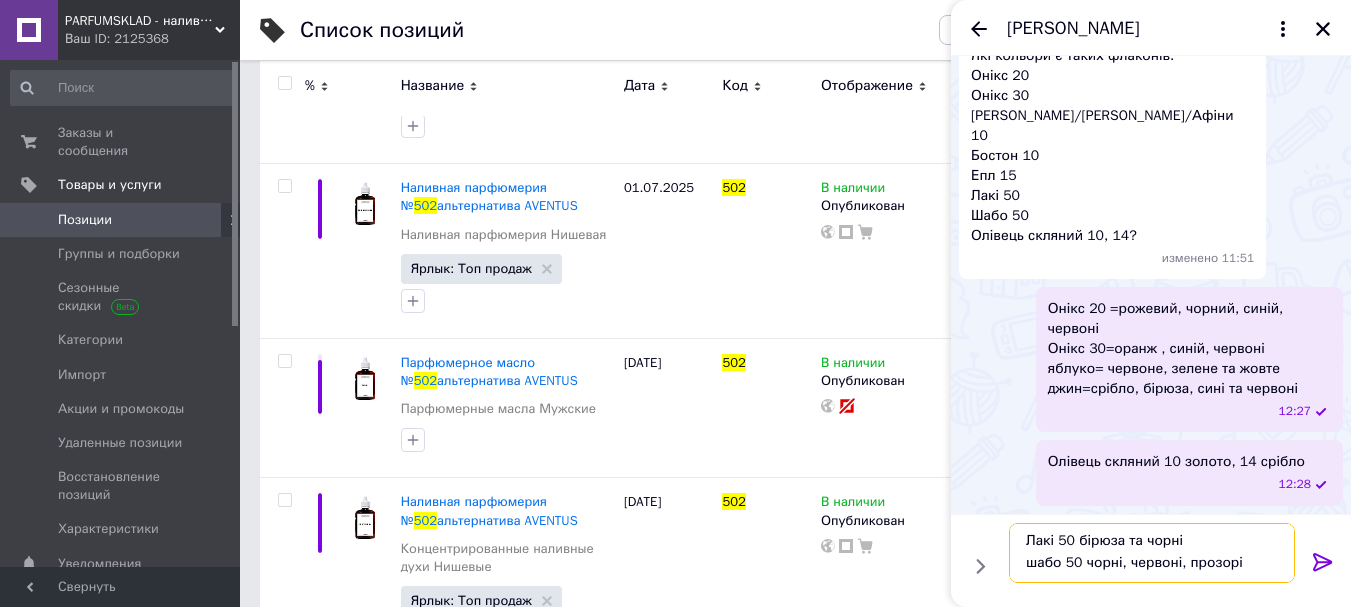 scroll, scrollTop: 14, scrollLeft: 0, axis: vertical 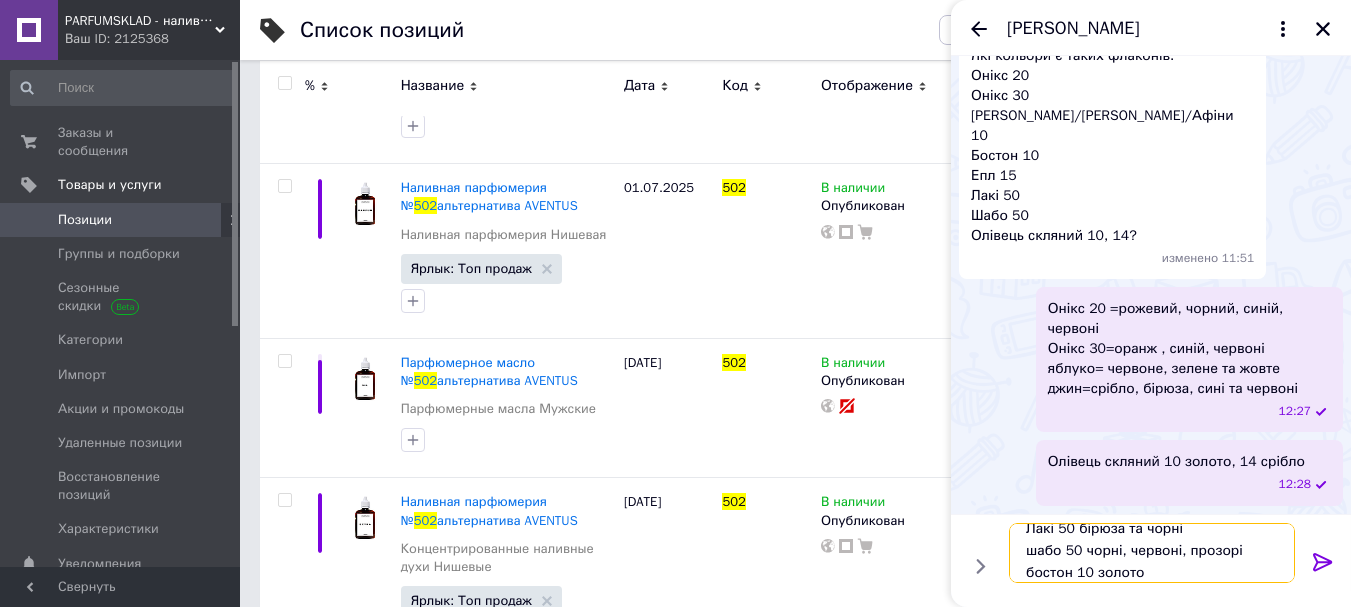click on "Лакі 50 бірюза та чорні
шабо 50 чорні, червоні, прозорі
бостон 10 золото" at bounding box center [1152, 553] 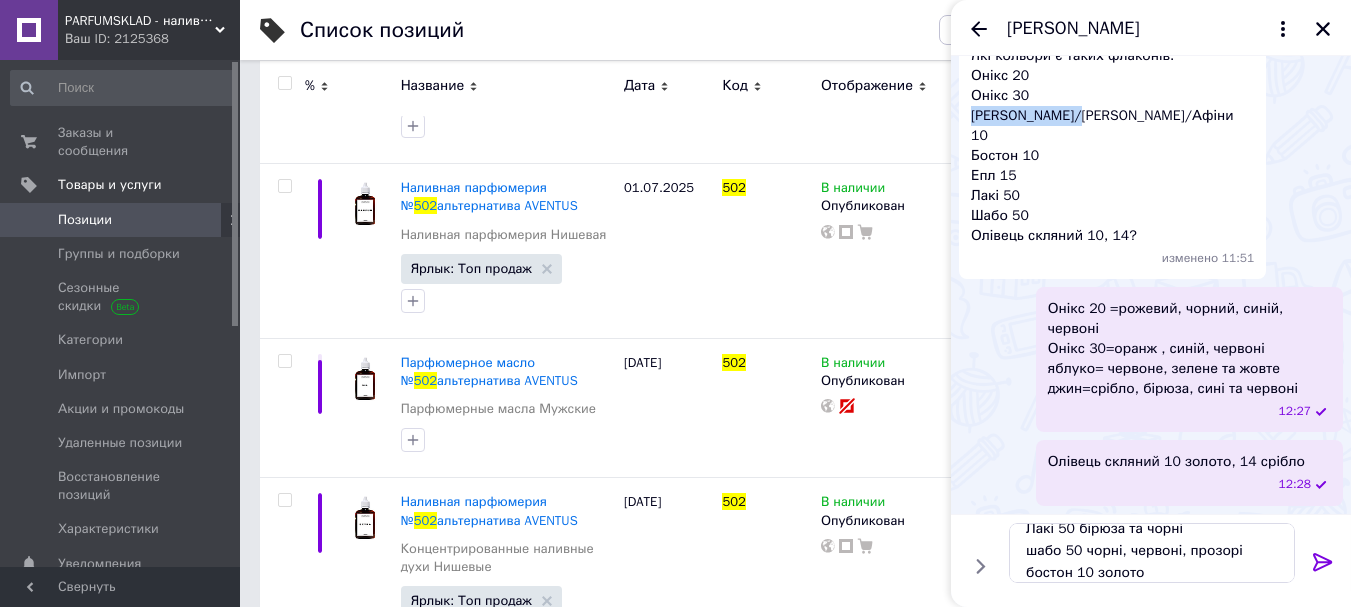 drag, startPoint x: 1071, startPoint y: 176, endPoint x: 973, endPoint y: 173, distance: 98.045906 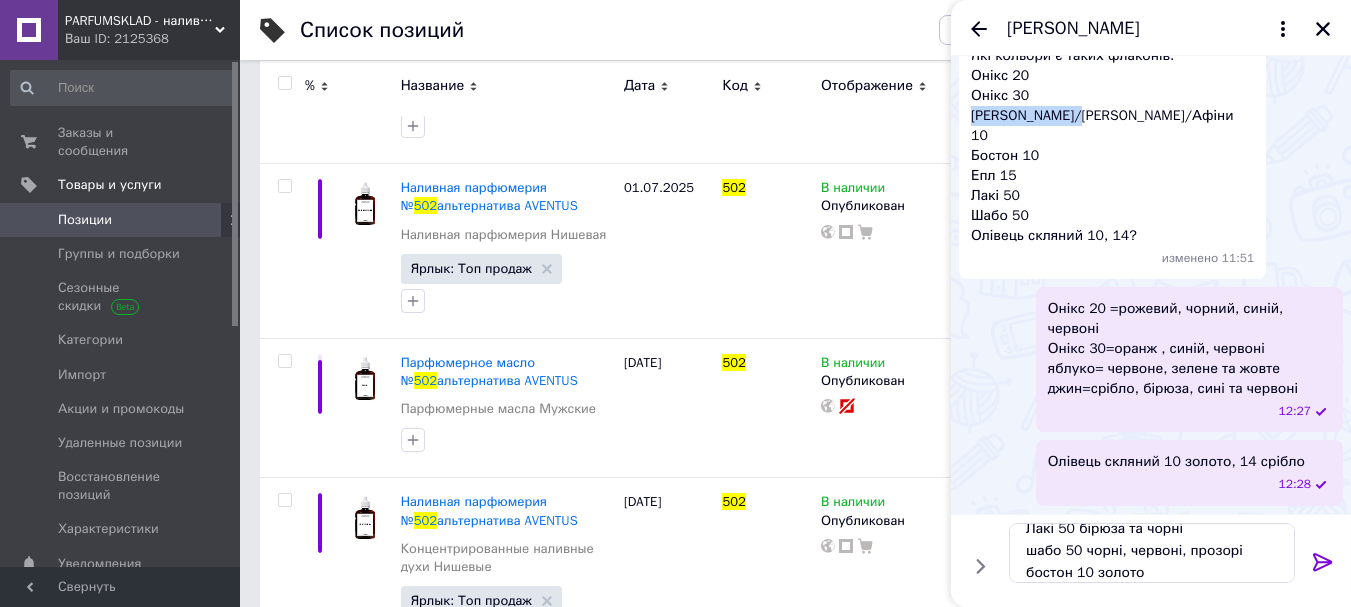 copy on "[PERSON_NAME]/[PERSON_NAME]/Афіни" 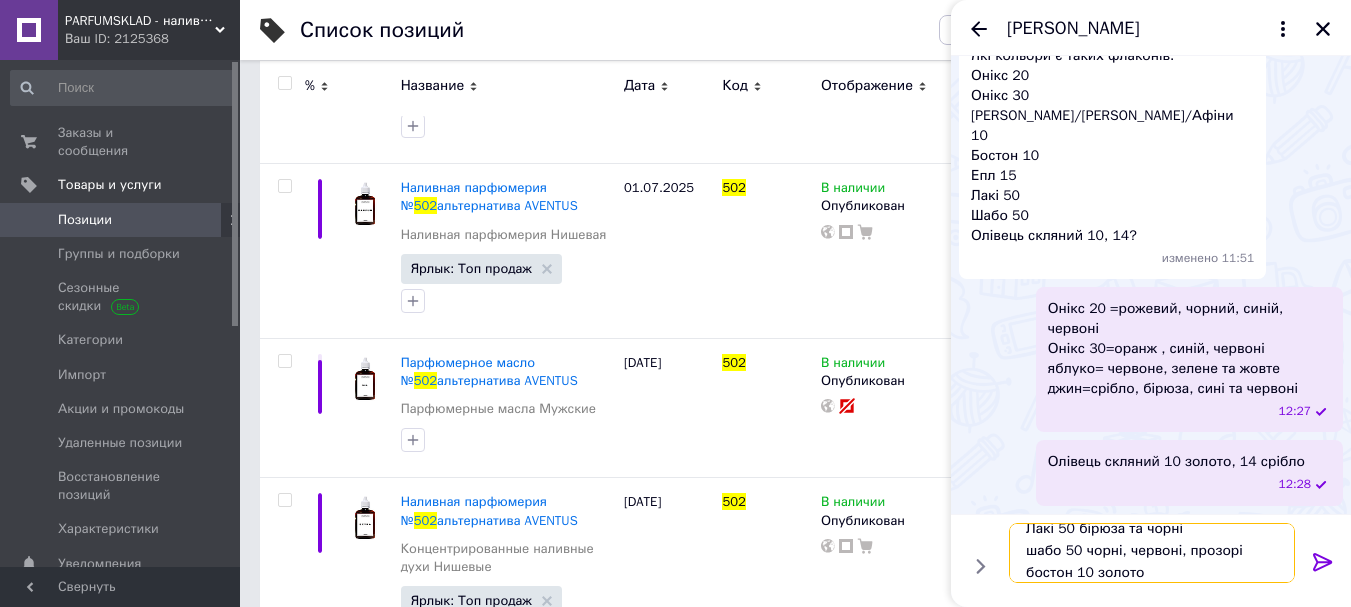 click on "Лакі 50 бірюза та чорні
шабо 50 чорні, червоні, прозорі
бостон 10 золото" at bounding box center (1152, 553) 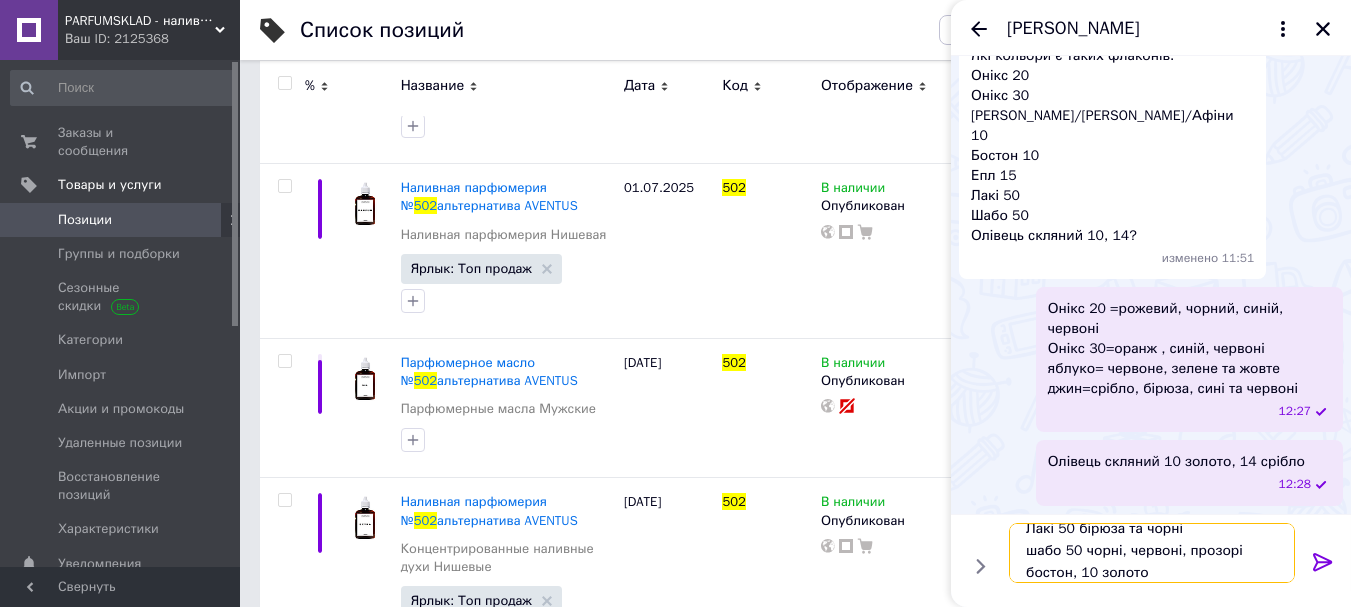 paste on "[PERSON_NAME]/[PERSON_NAME]/Афіни" 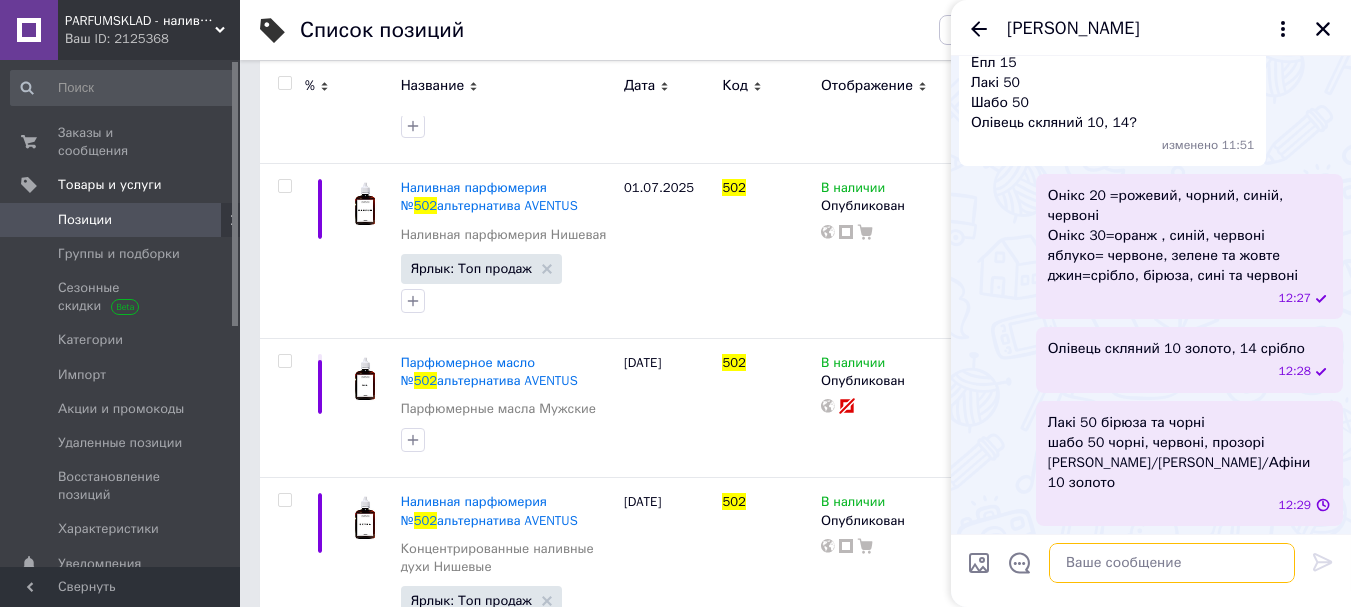 scroll, scrollTop: 0, scrollLeft: 0, axis: both 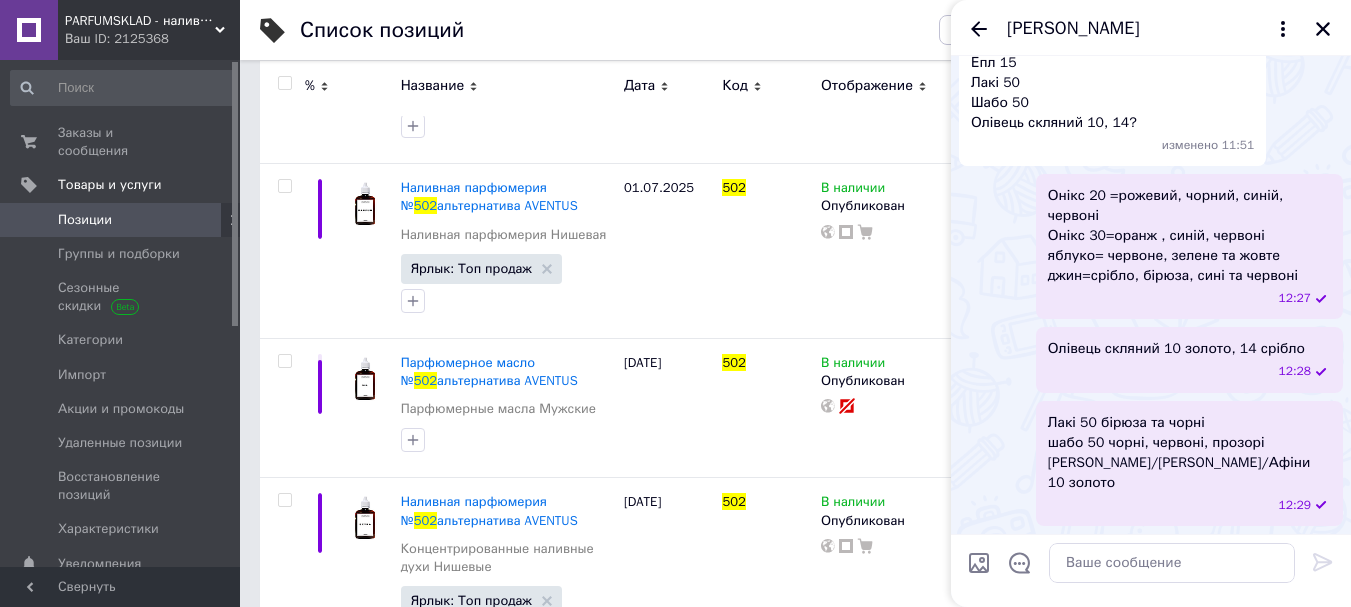 drag, startPoint x: 1053, startPoint y: 201, endPoint x: 952, endPoint y: 201, distance: 101 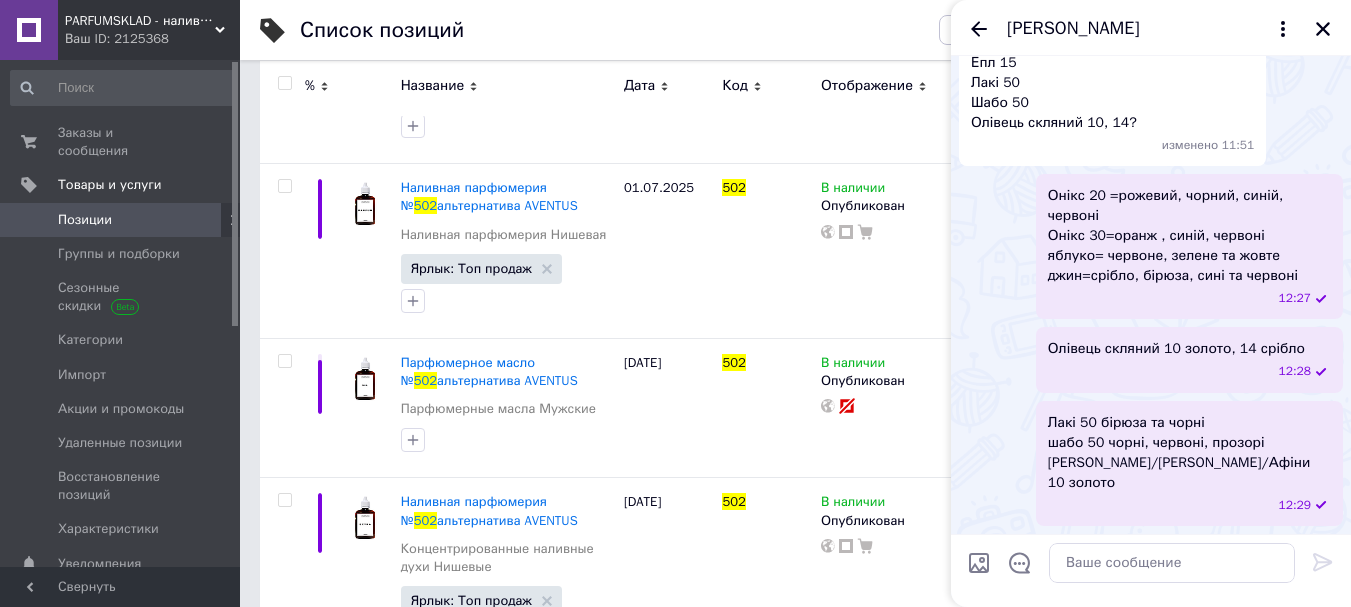 copy on "Доброго дня" 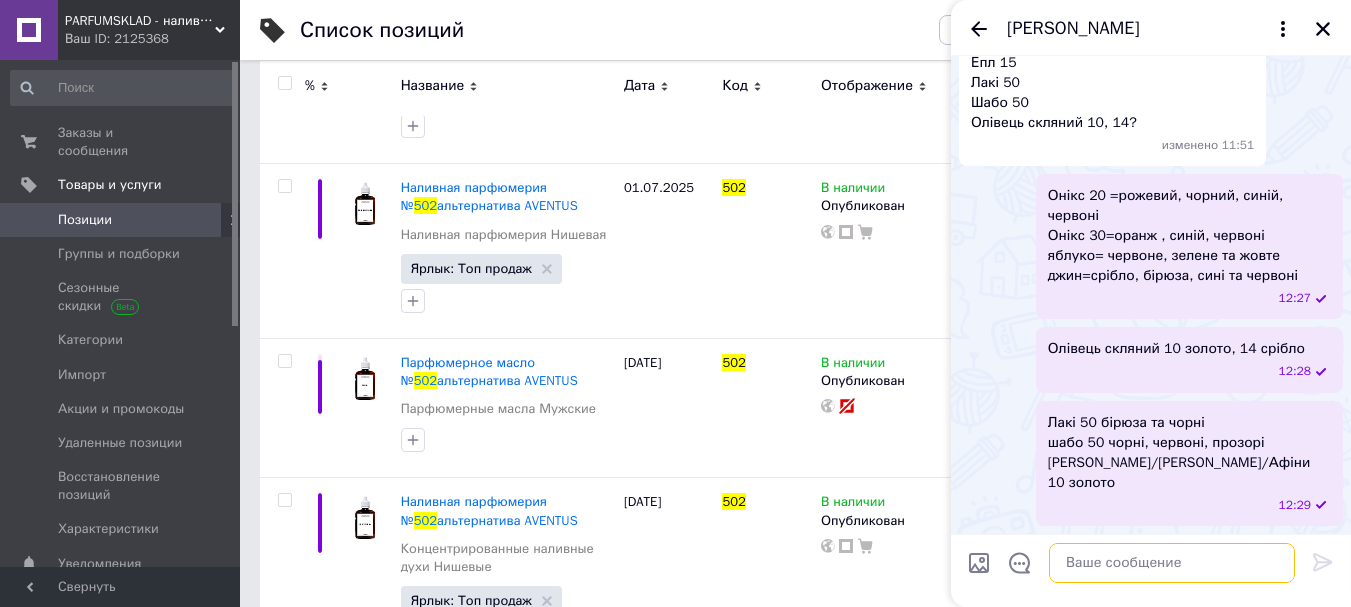 paste on "Доброго дня" 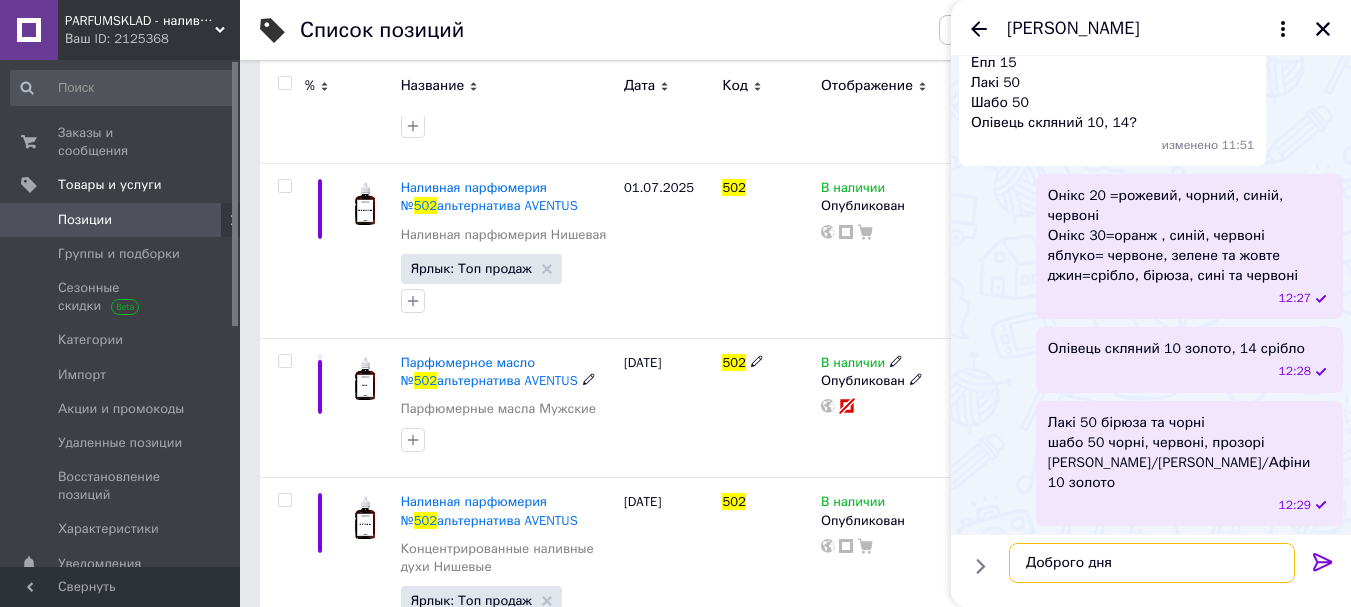 type 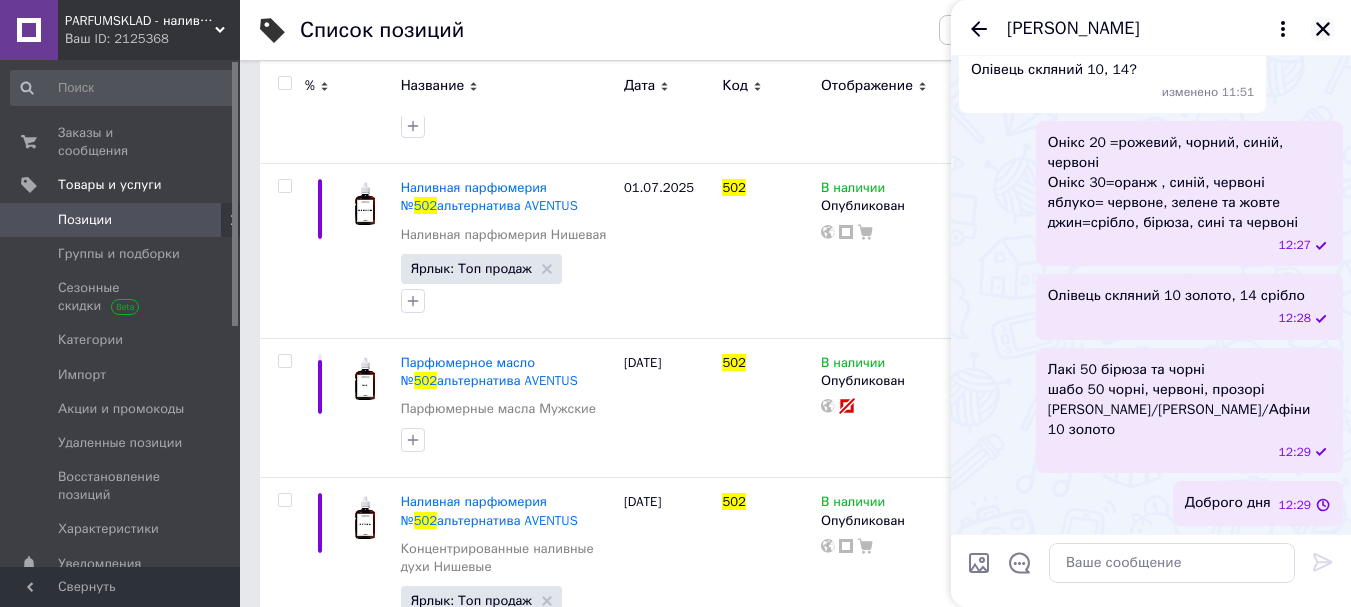 click 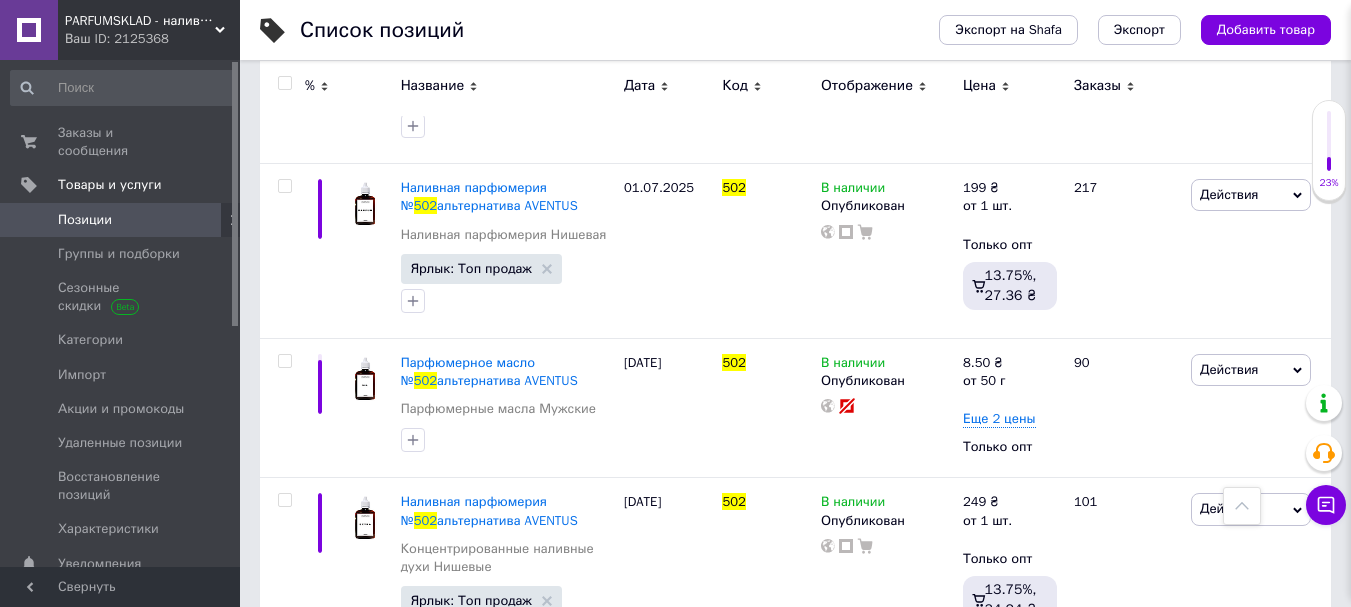 scroll, scrollTop: 0, scrollLeft: 0, axis: both 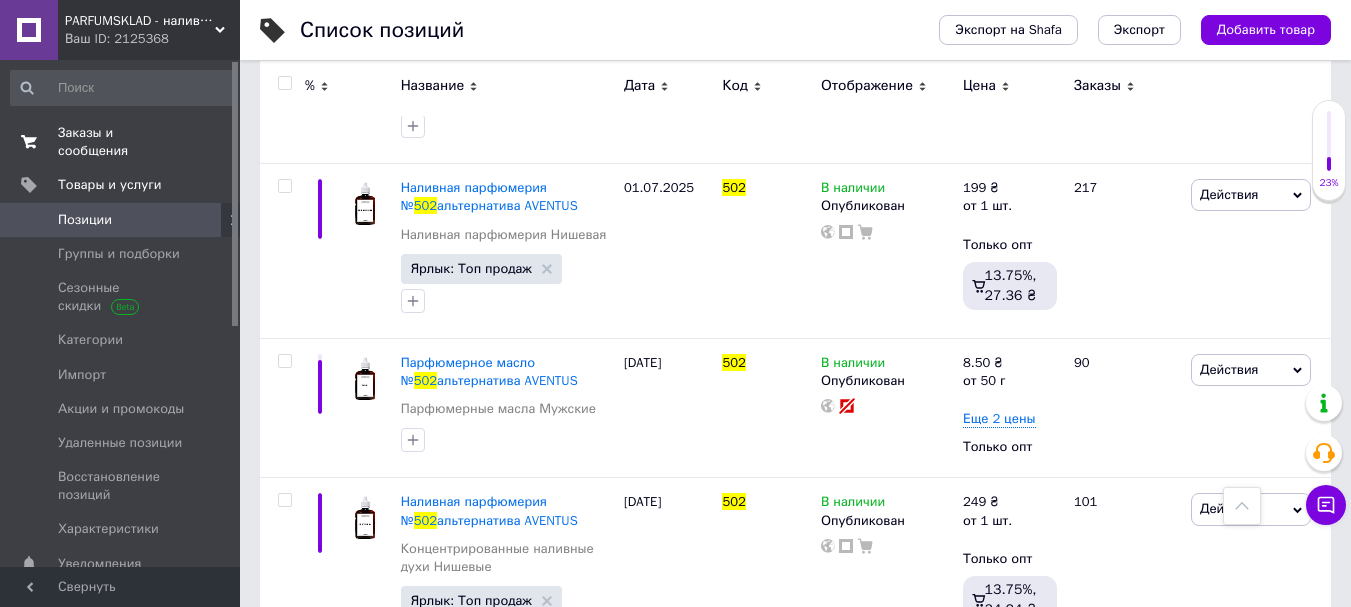 click on "Заказы и сообщения" at bounding box center (121, 142) 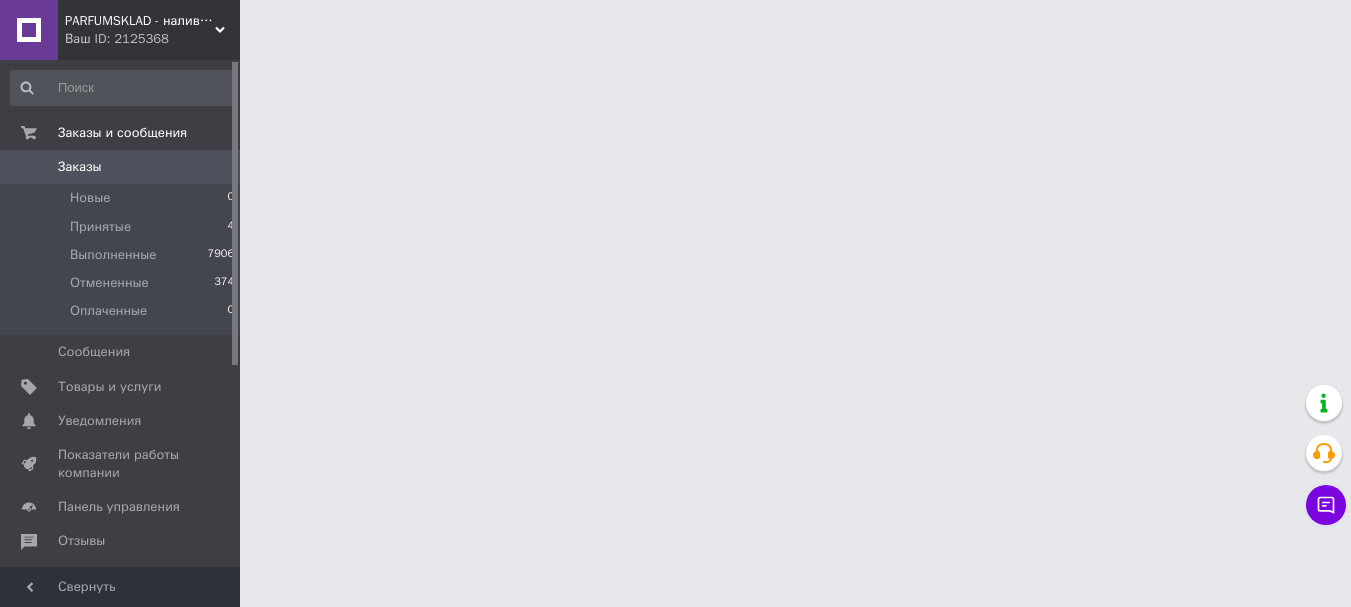 scroll, scrollTop: 0, scrollLeft: 0, axis: both 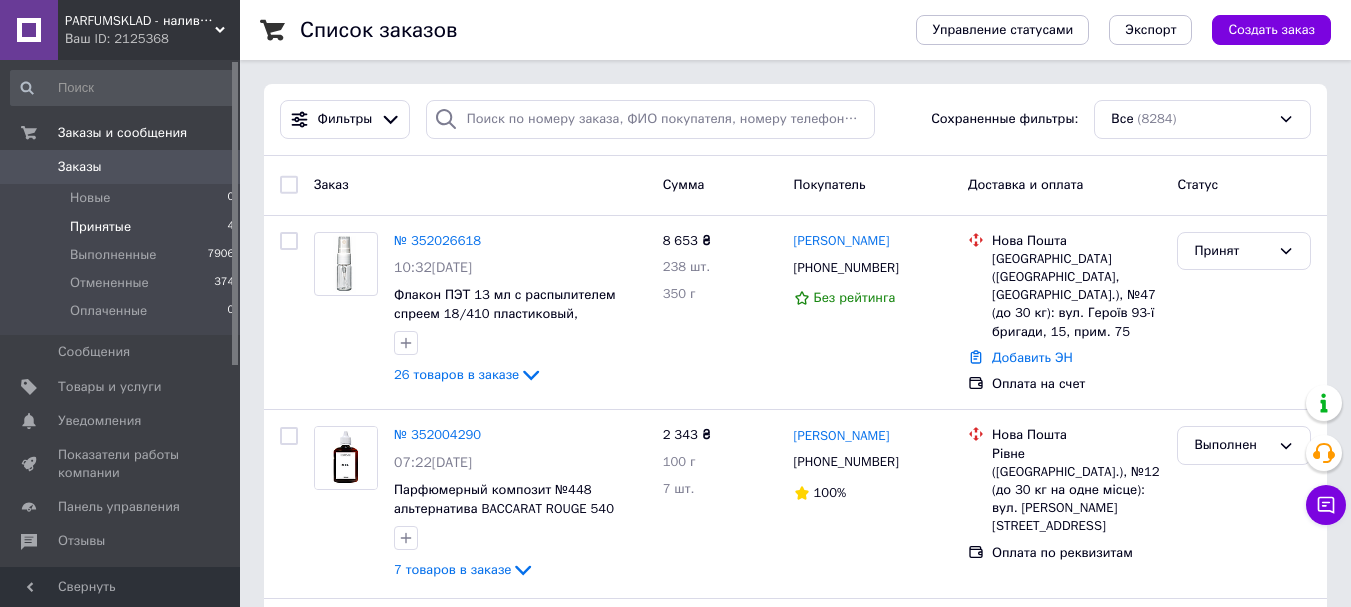 click on "Принятые" at bounding box center (100, 227) 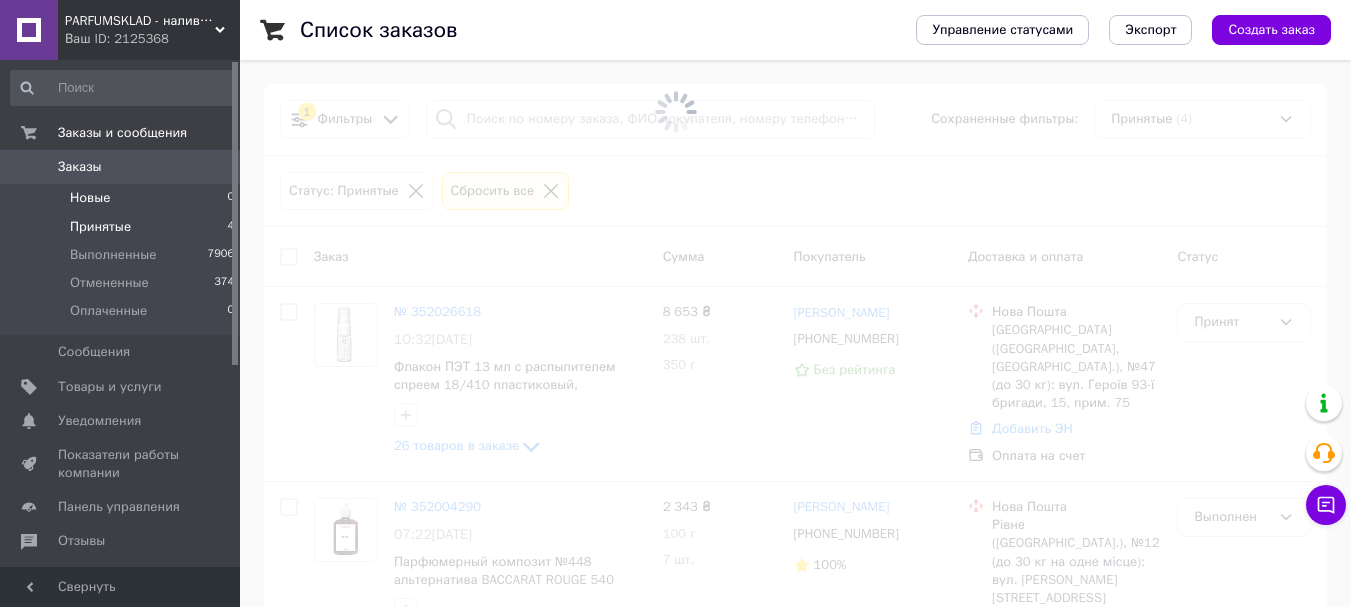 click on "Новые 0" at bounding box center (123, 198) 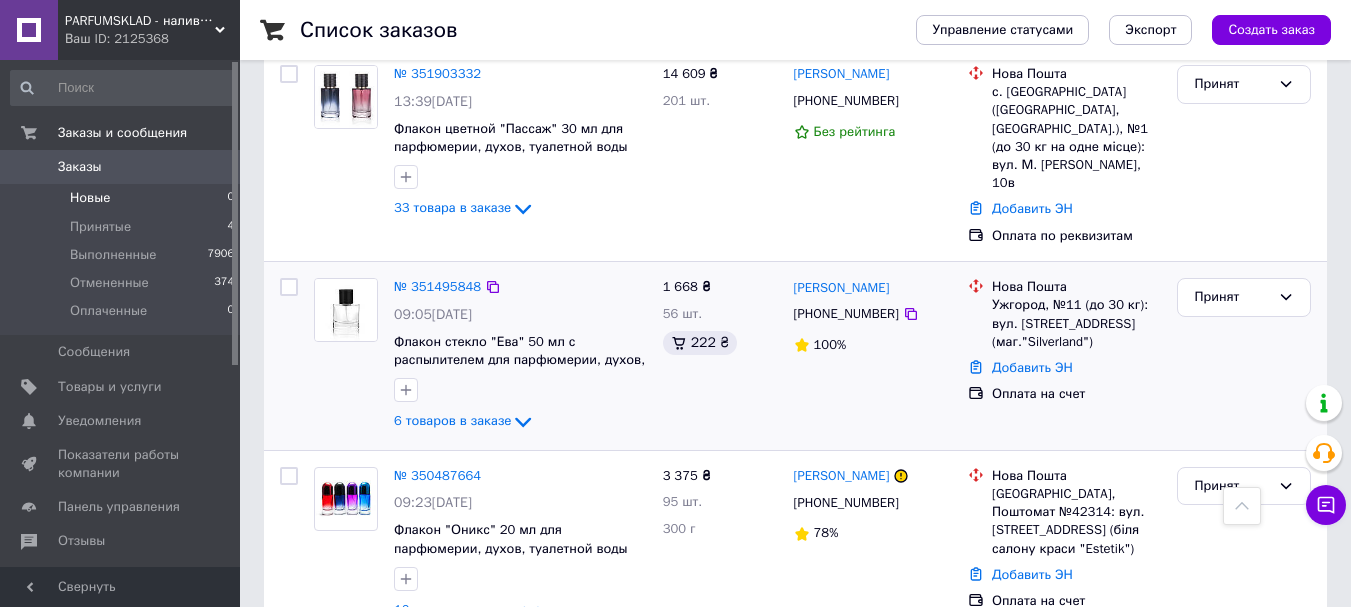 scroll, scrollTop: 458, scrollLeft: 0, axis: vertical 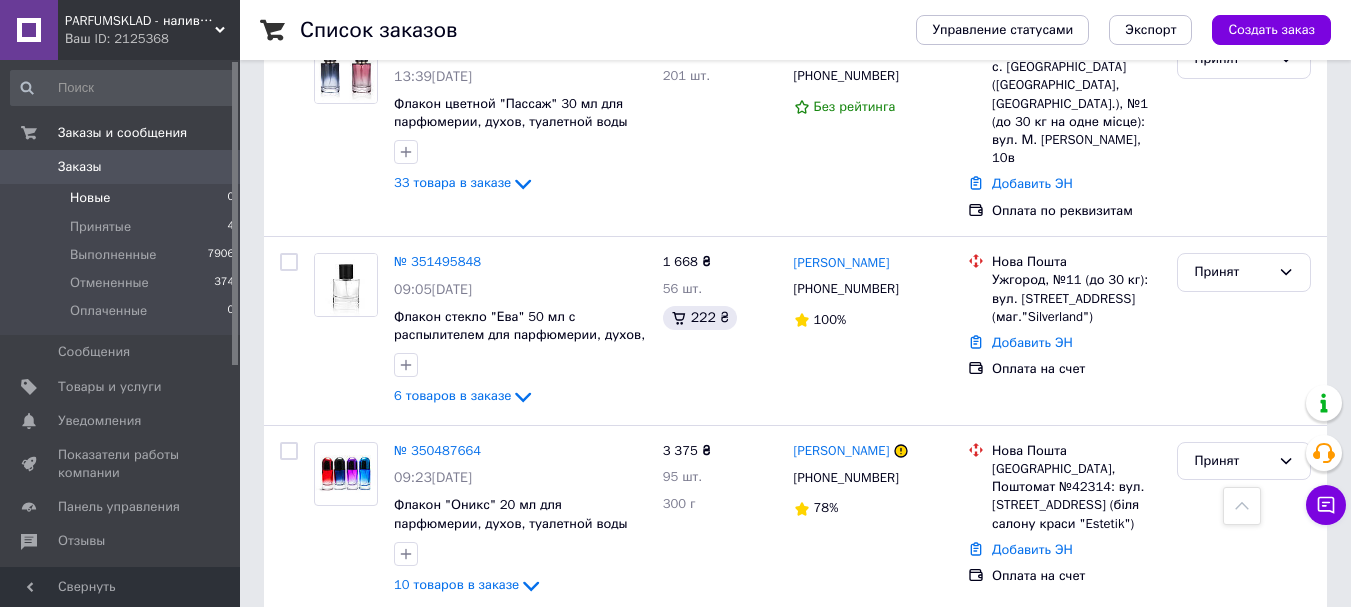 click on "Новые 0" at bounding box center [123, 198] 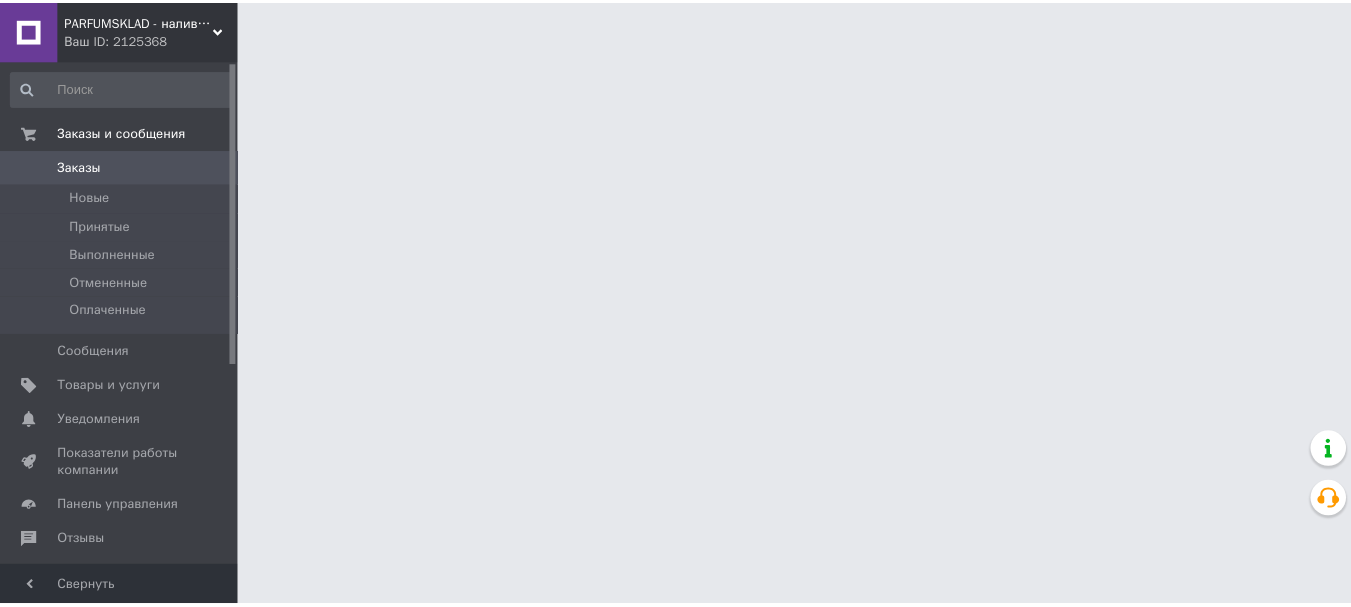 scroll, scrollTop: 0, scrollLeft: 0, axis: both 